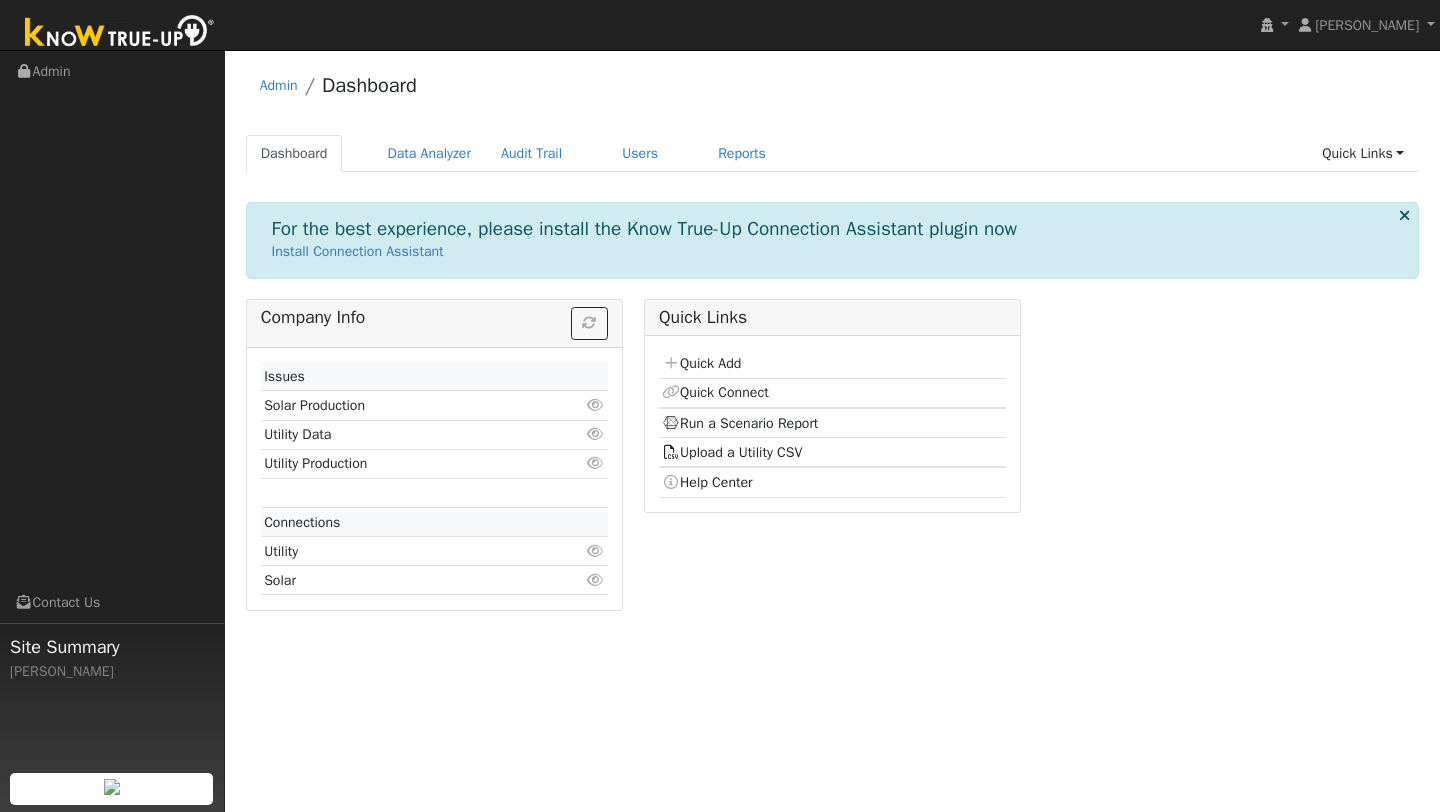 scroll, scrollTop: 0, scrollLeft: 0, axis: both 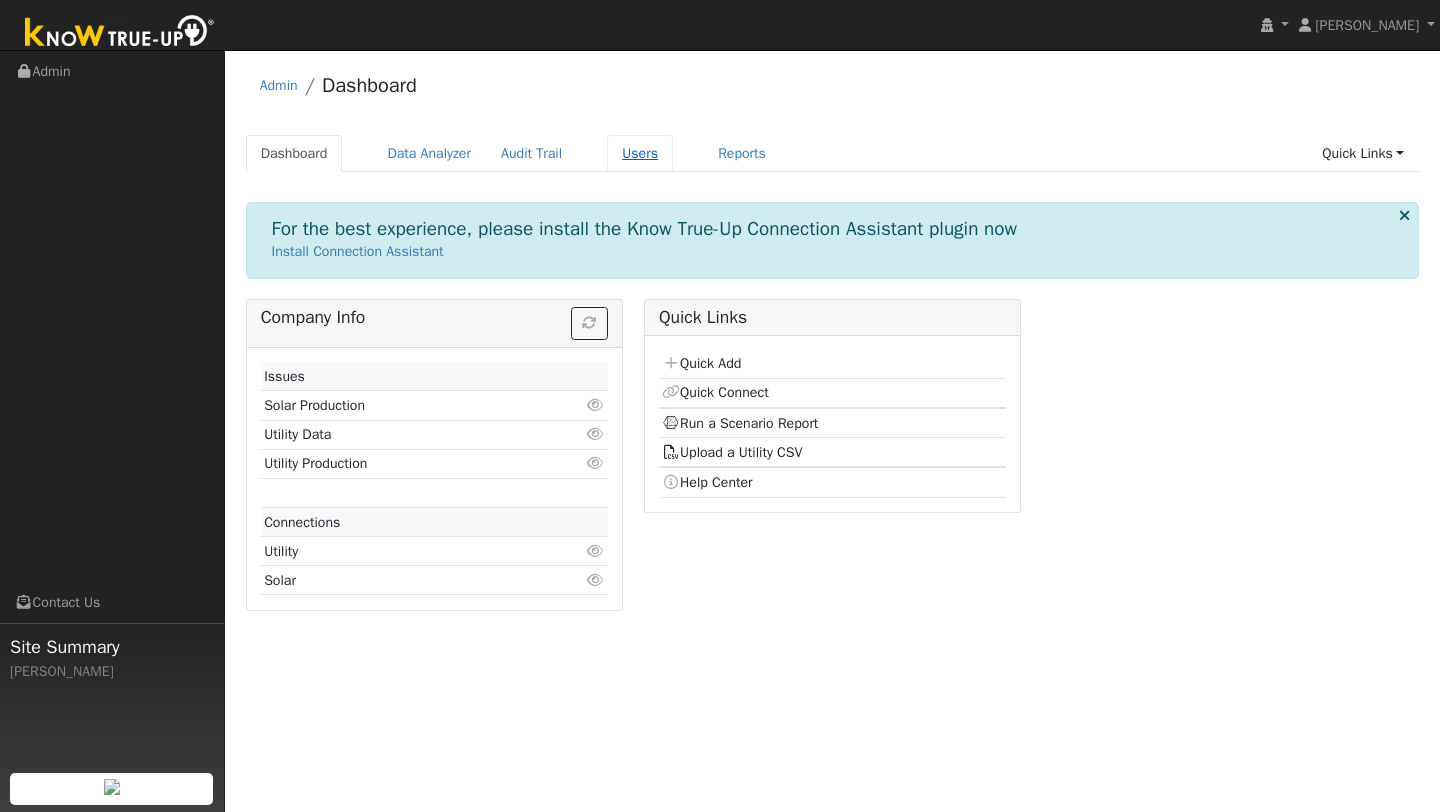 click on "Users" at bounding box center (640, 153) 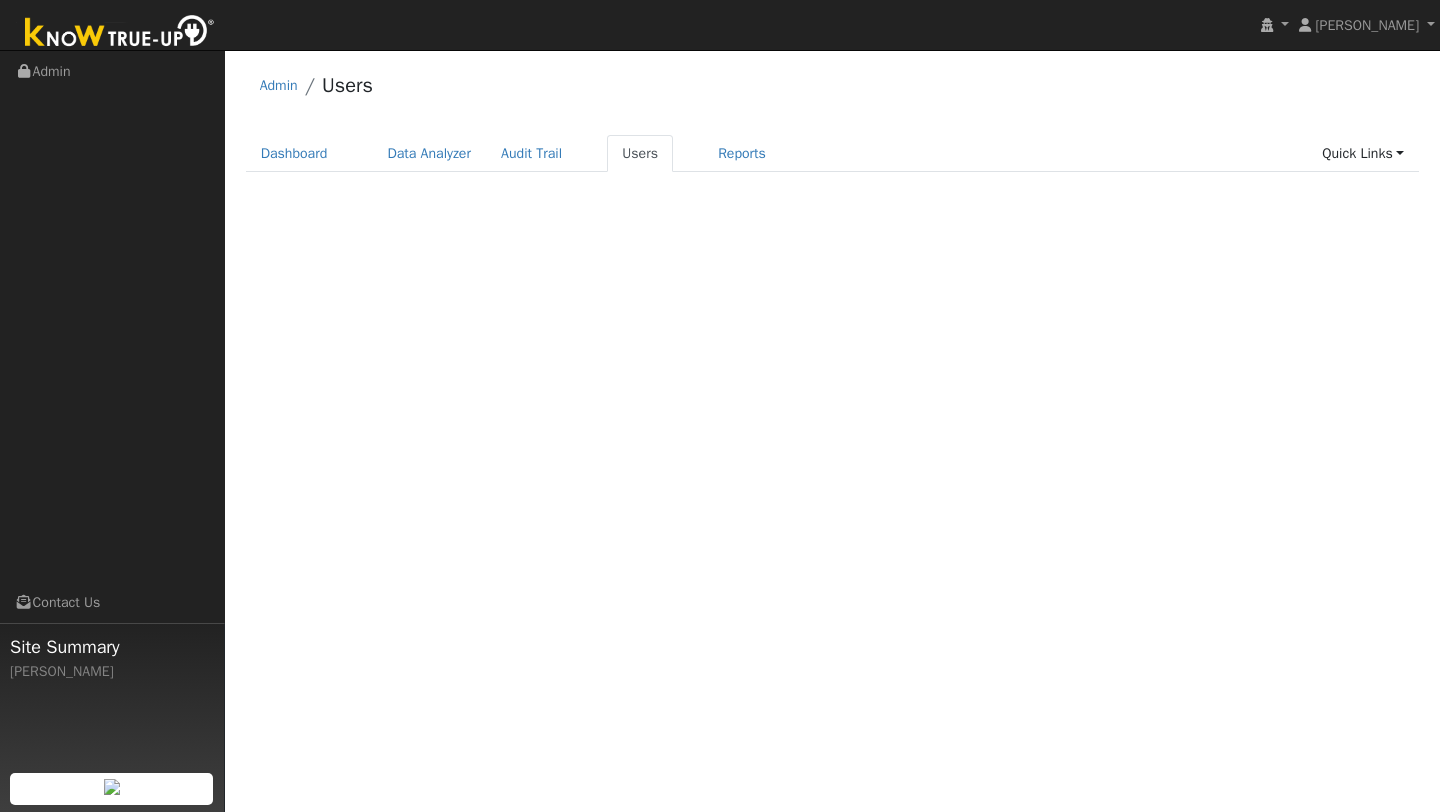 scroll, scrollTop: 0, scrollLeft: 0, axis: both 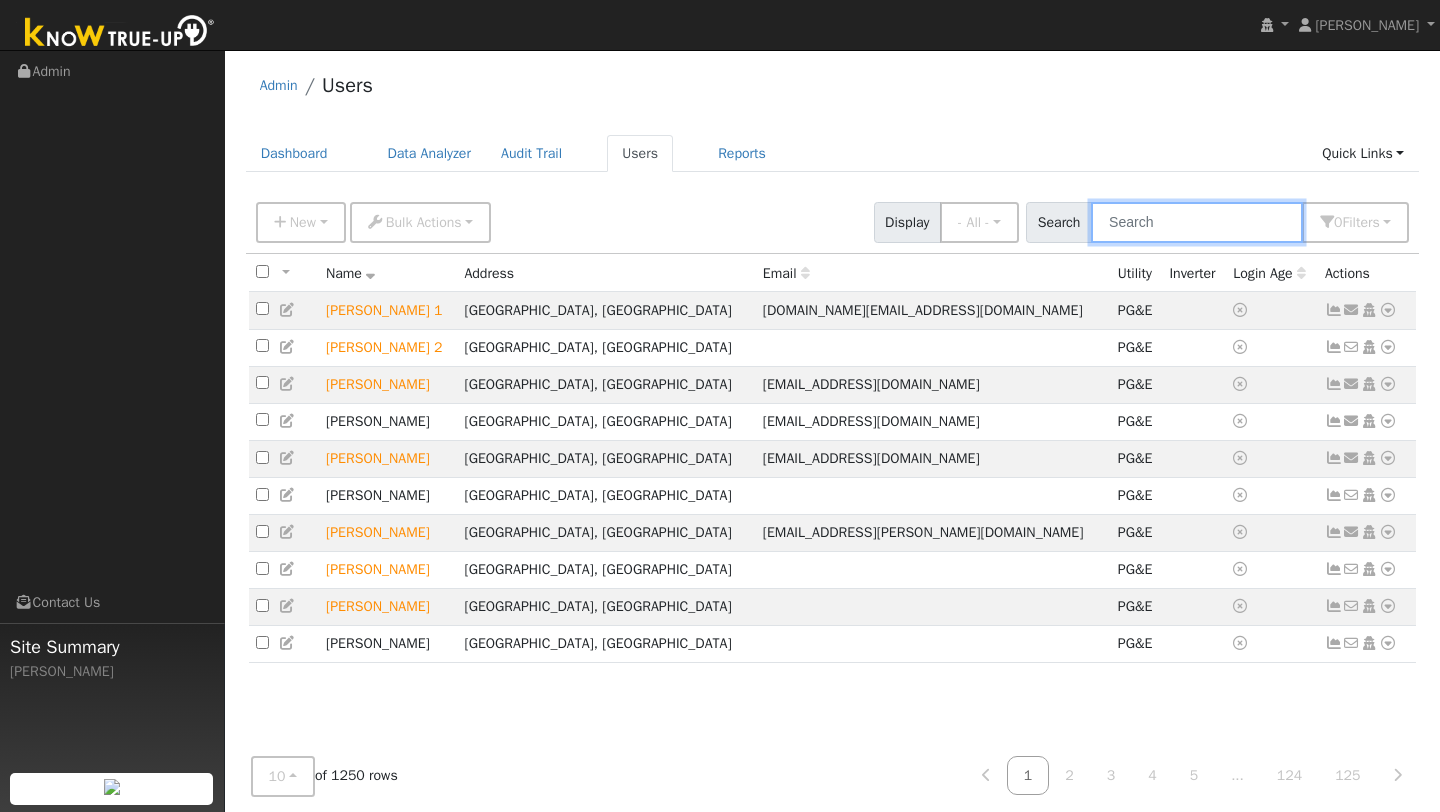 click at bounding box center (1197, 222) 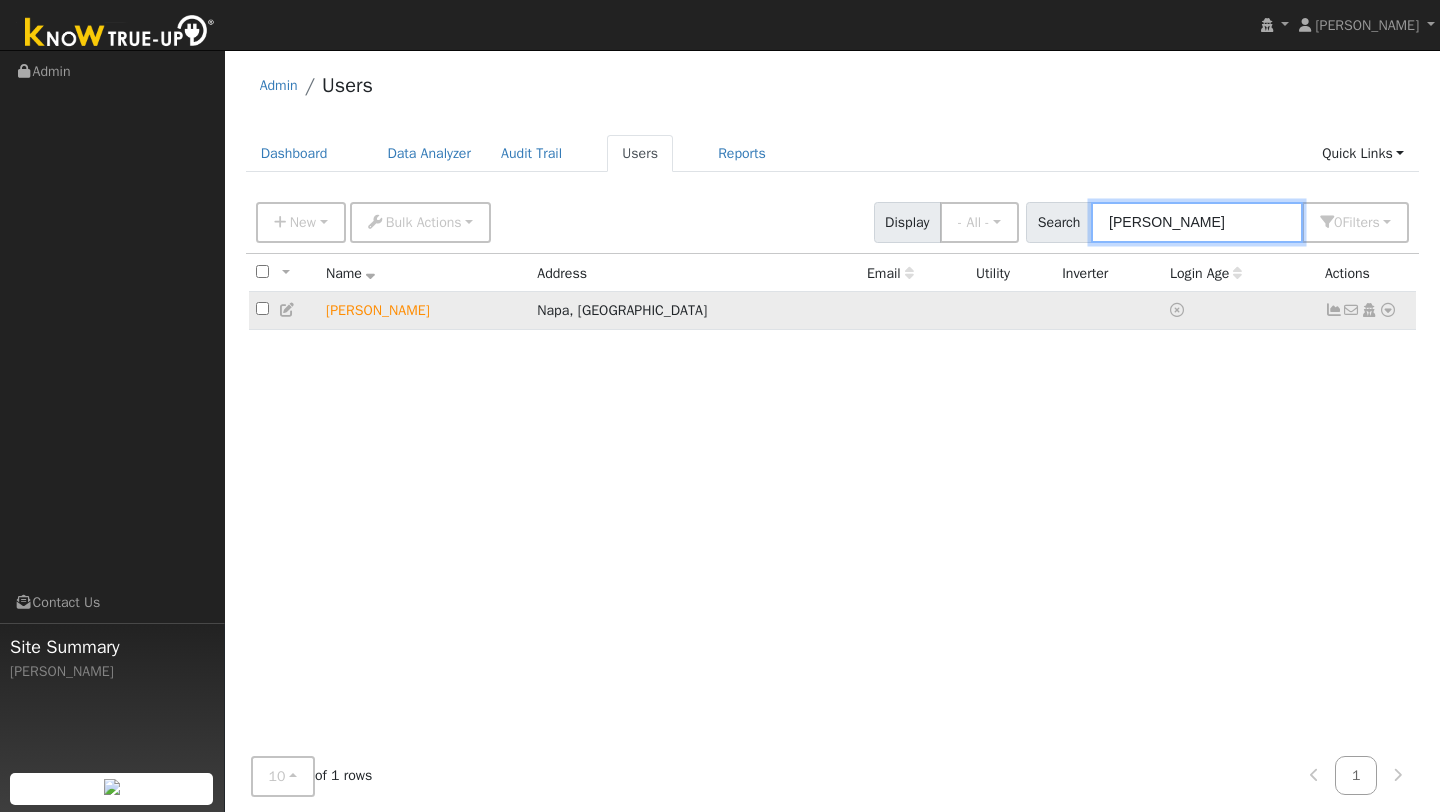type on "jen tran" 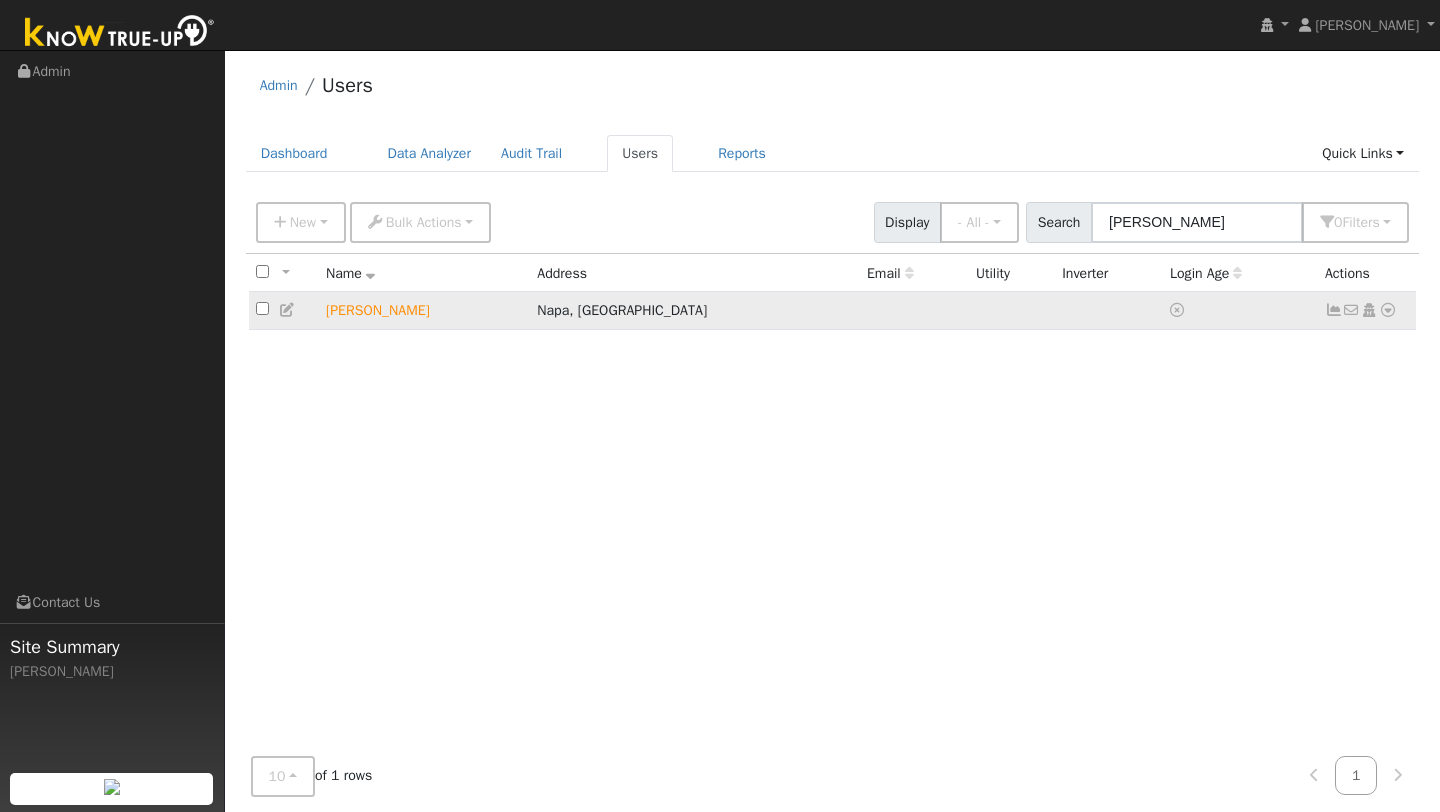 click at bounding box center (1388, 310) 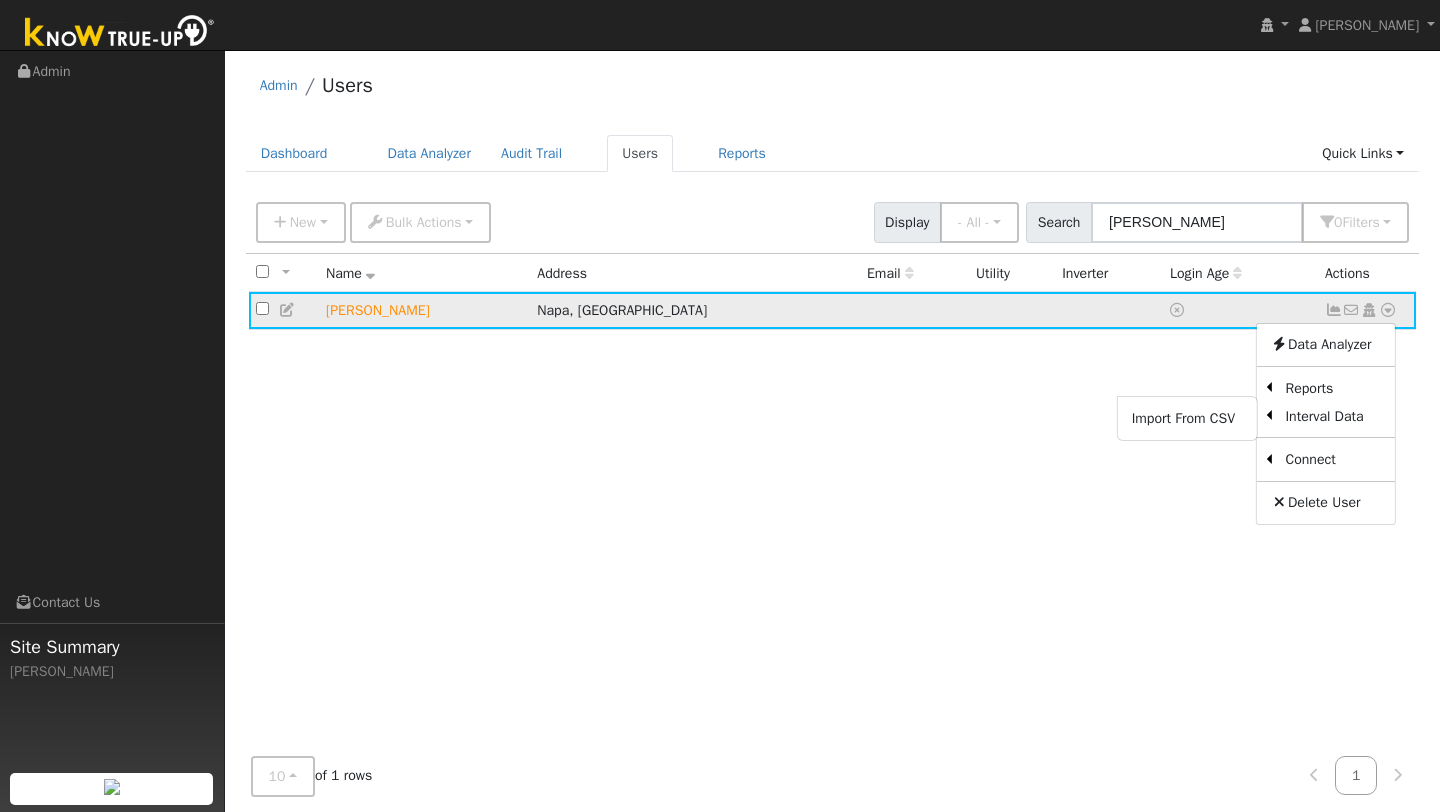 click on "Import From CSV" at bounding box center (1187, 418) 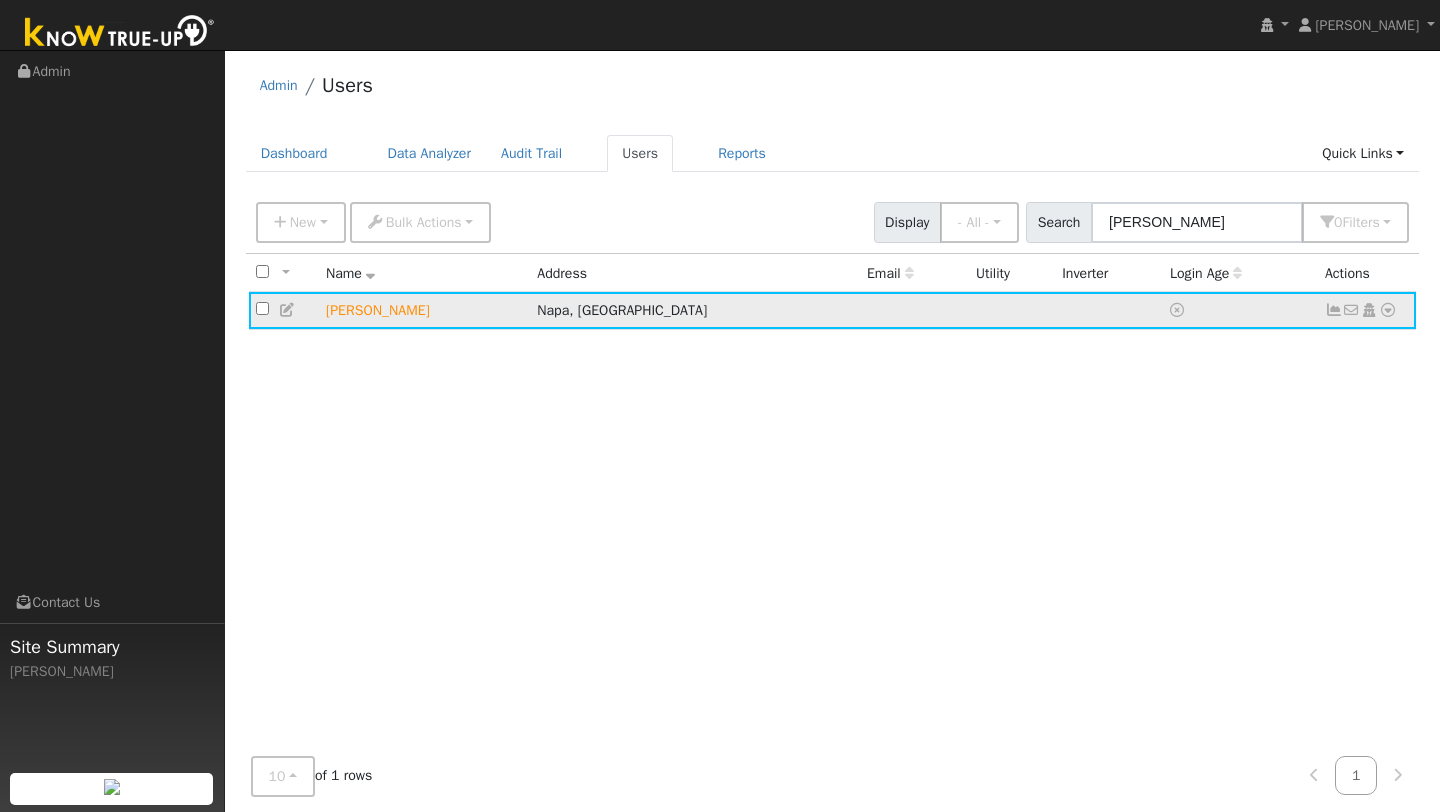 click at bounding box center (1388, 310) 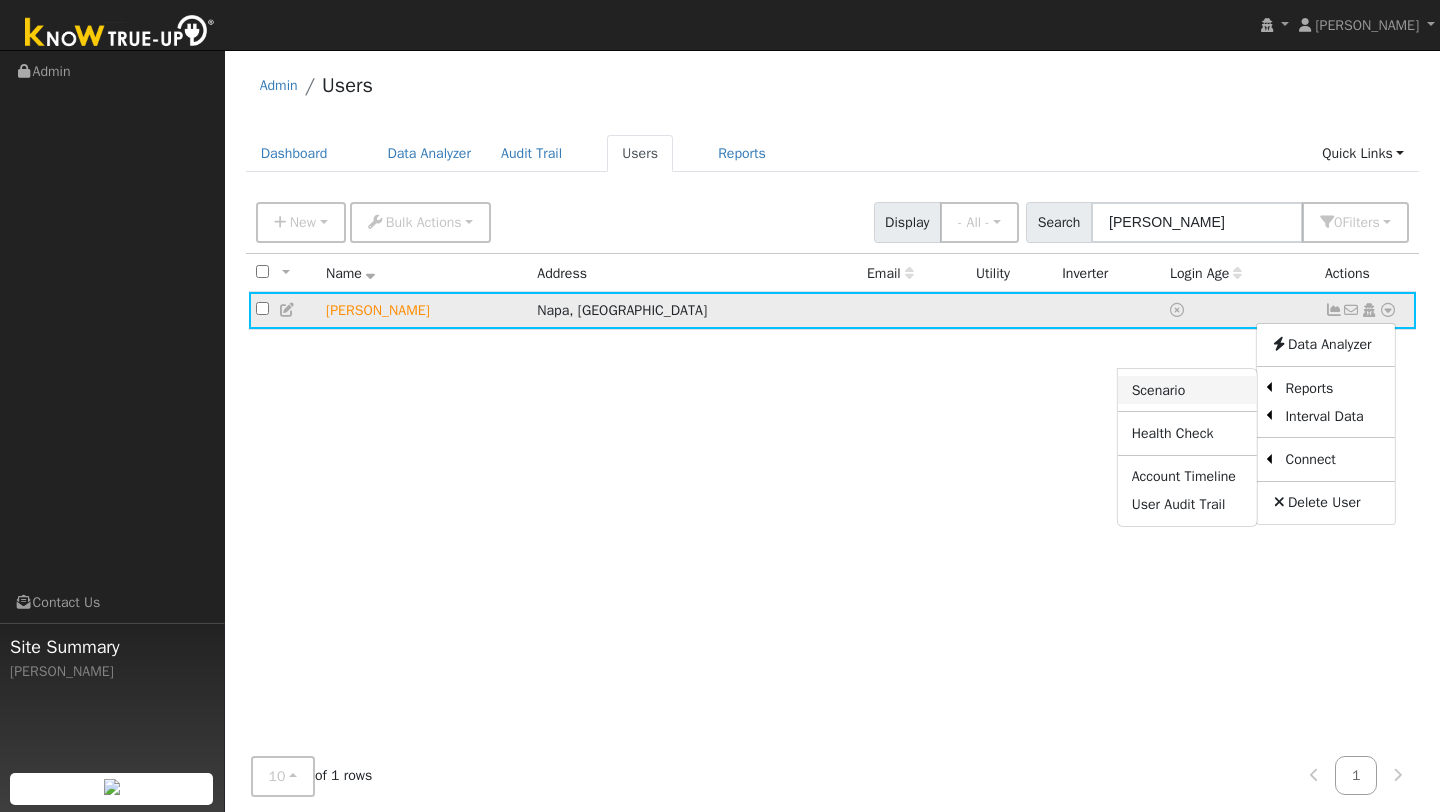 click on "Scenario" at bounding box center [1187, 390] 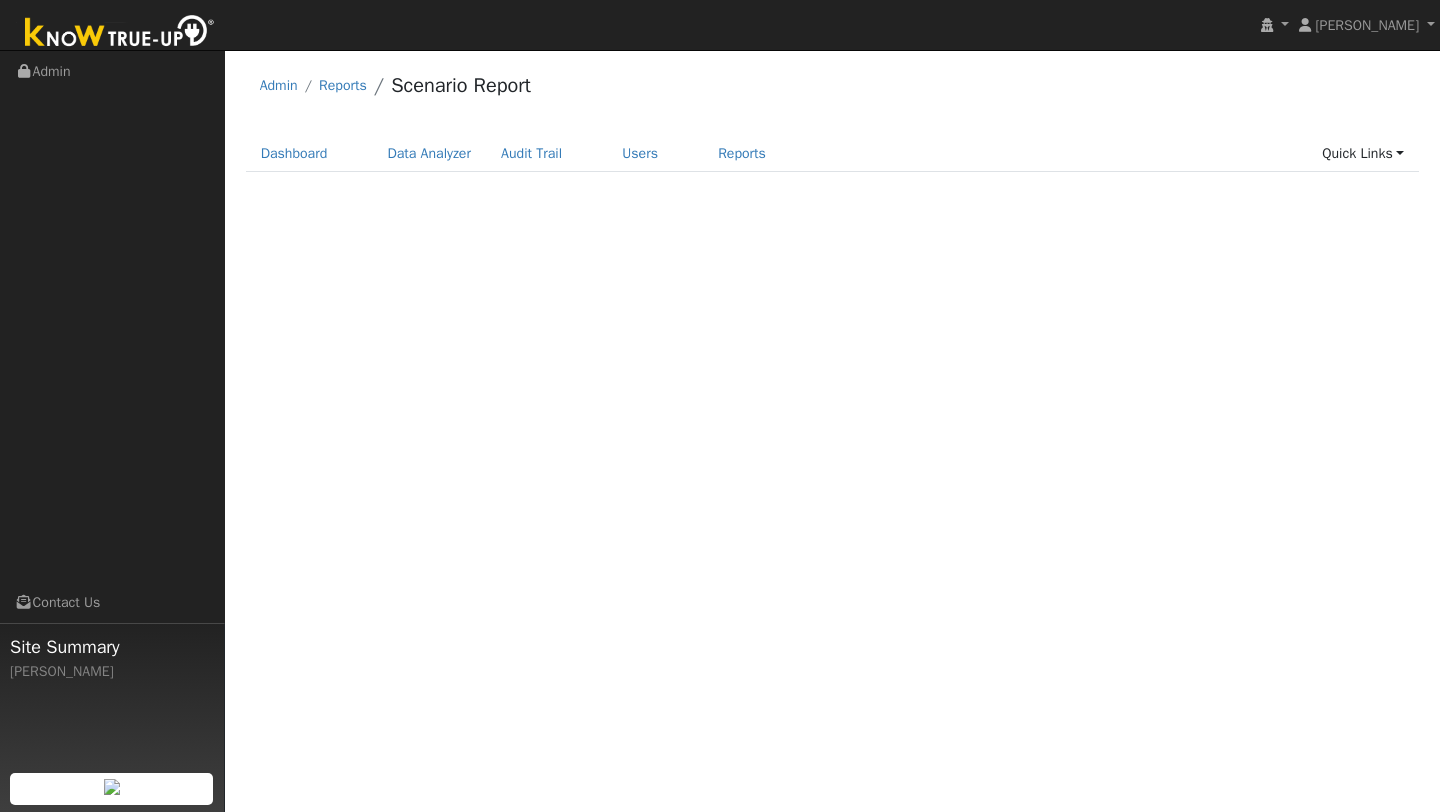 scroll, scrollTop: 0, scrollLeft: 0, axis: both 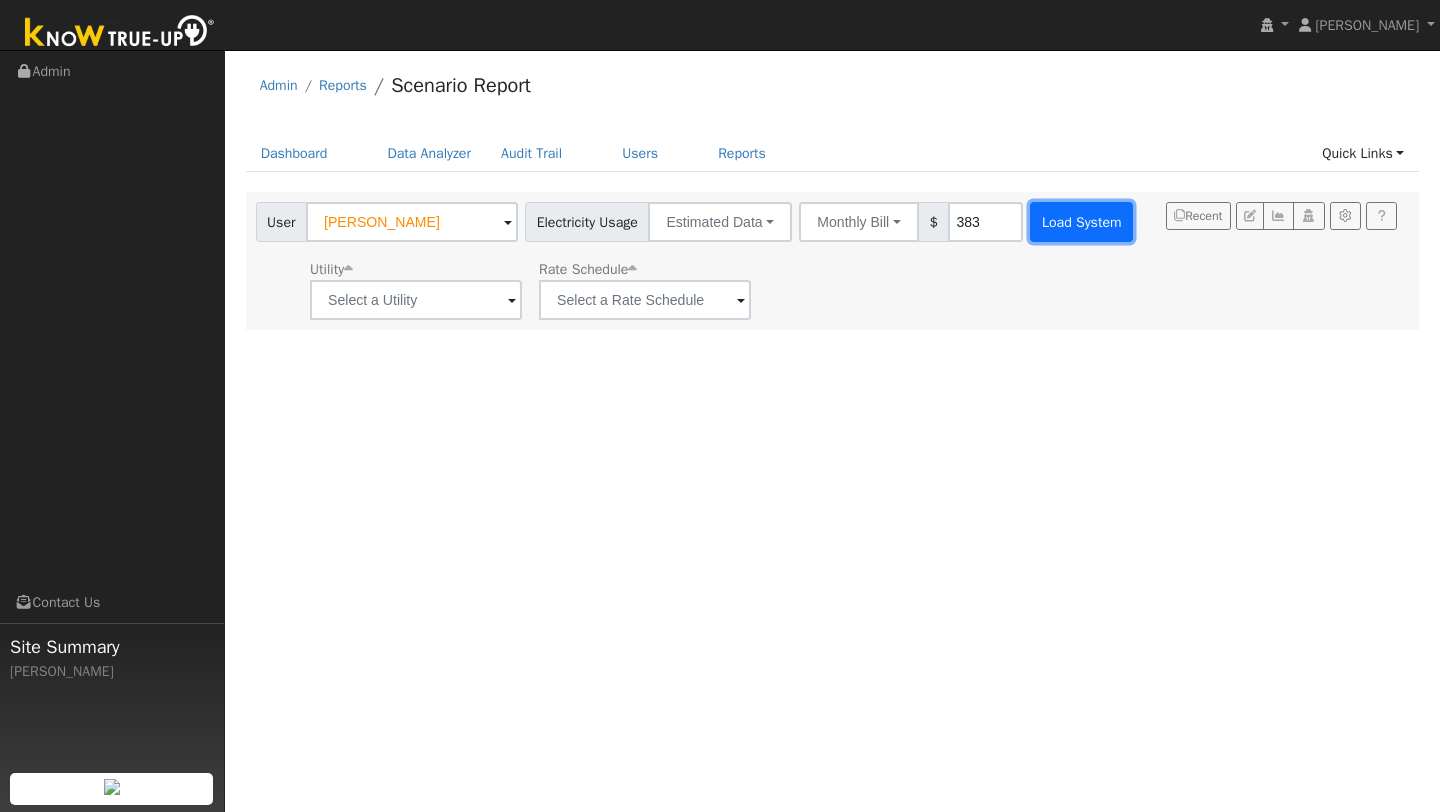 click on "Load System" at bounding box center (1081, 222) 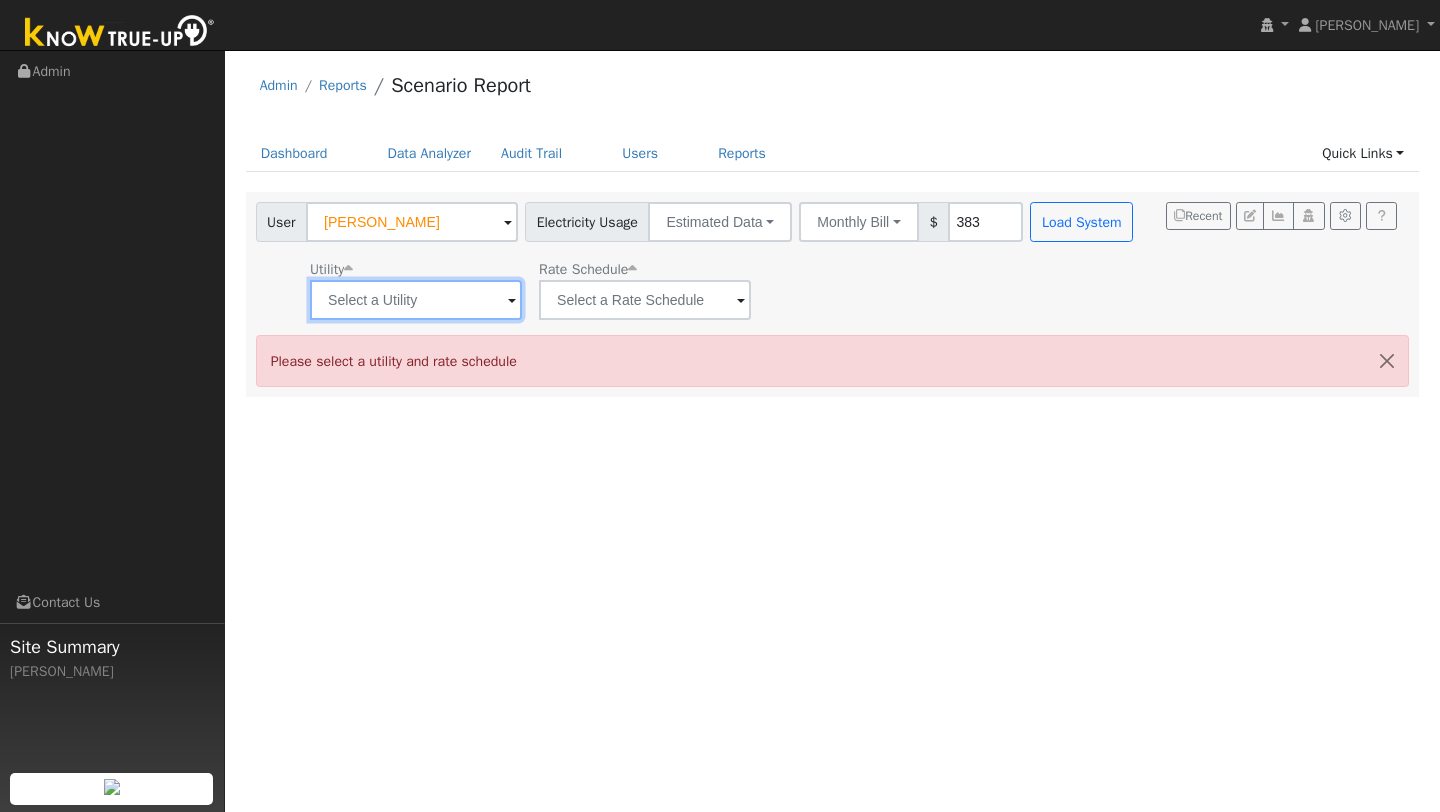 click at bounding box center [416, 300] 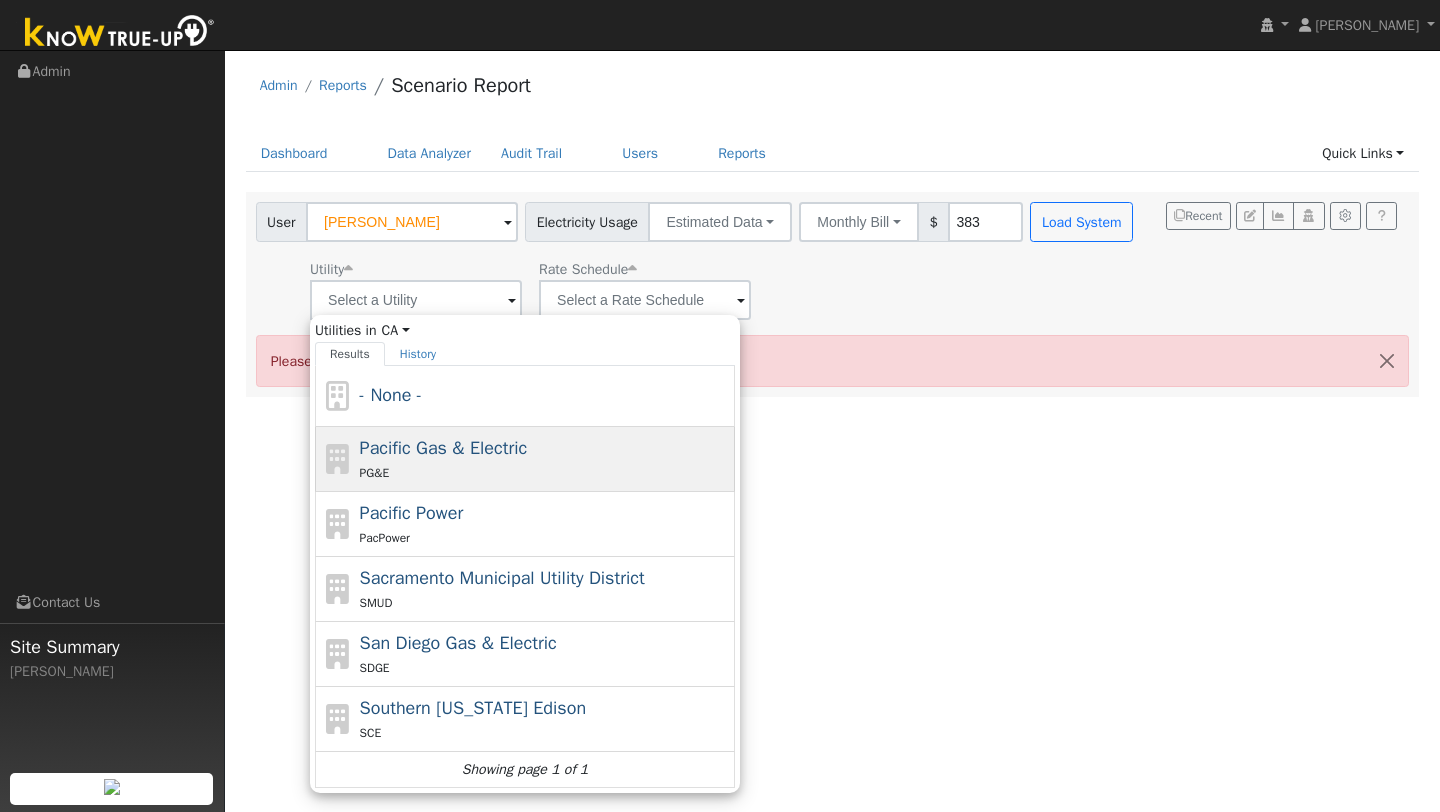 click on "Pacific Gas & Electric" at bounding box center (444, 448) 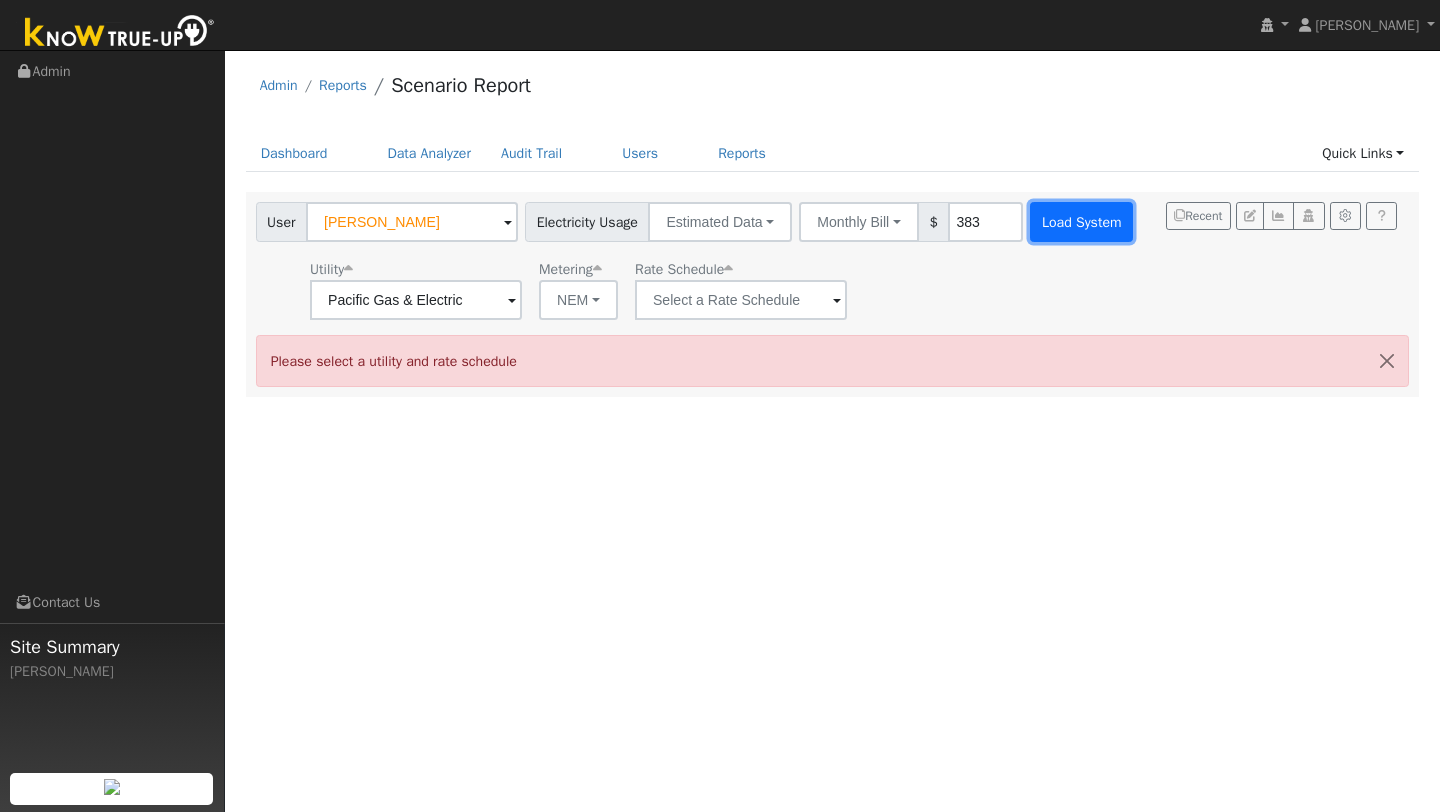 click on "Load System" at bounding box center [1081, 222] 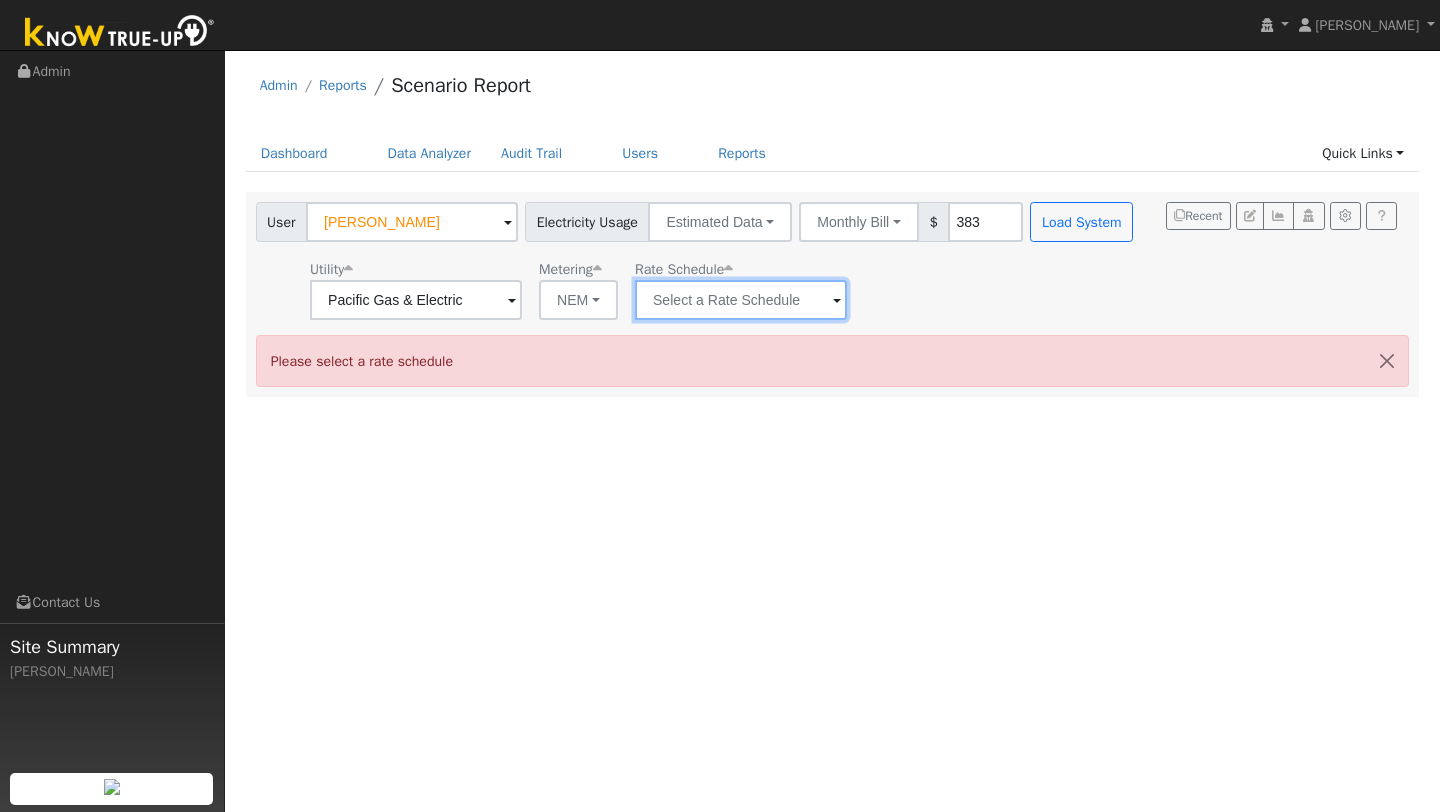 click at bounding box center [416, 300] 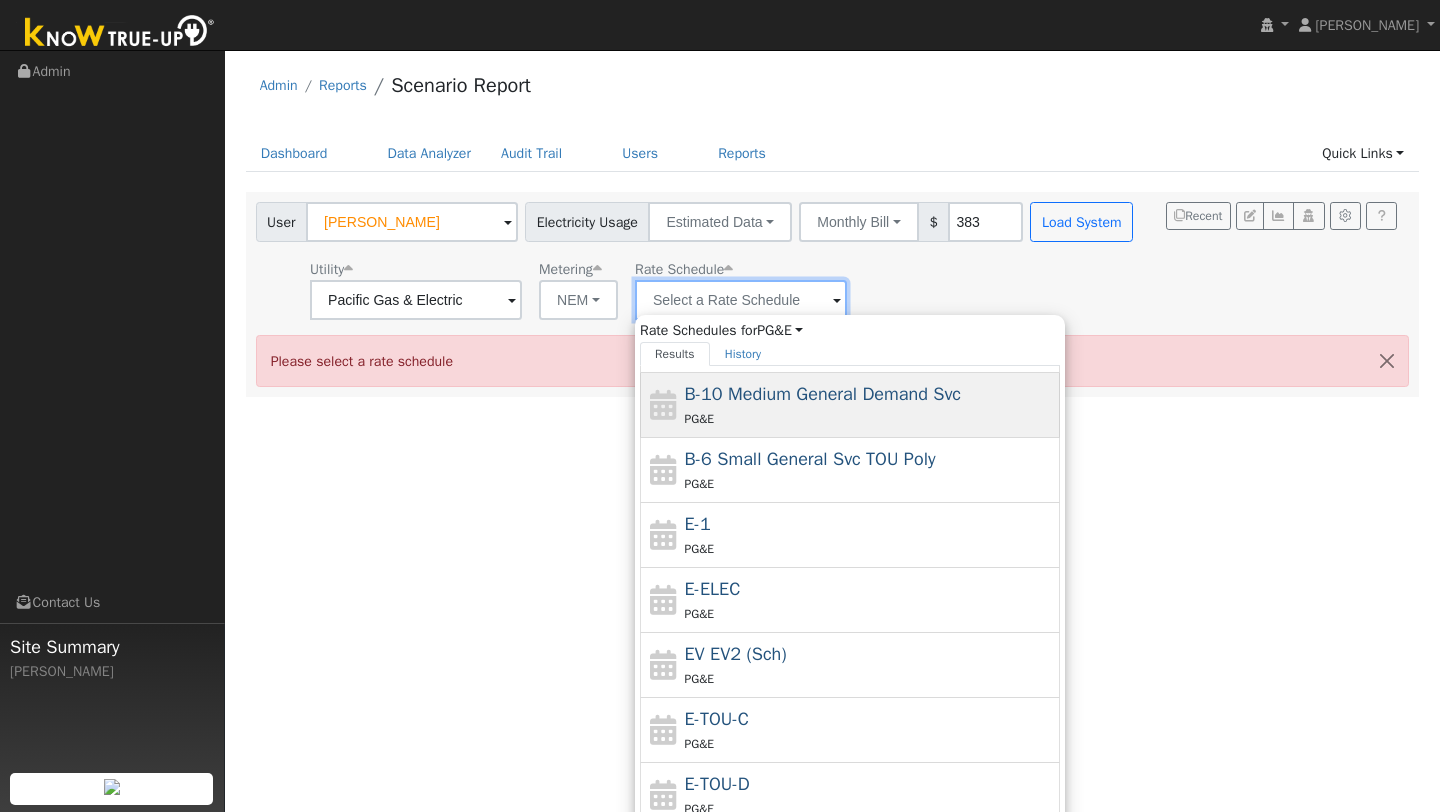 scroll, scrollTop: 219, scrollLeft: 0, axis: vertical 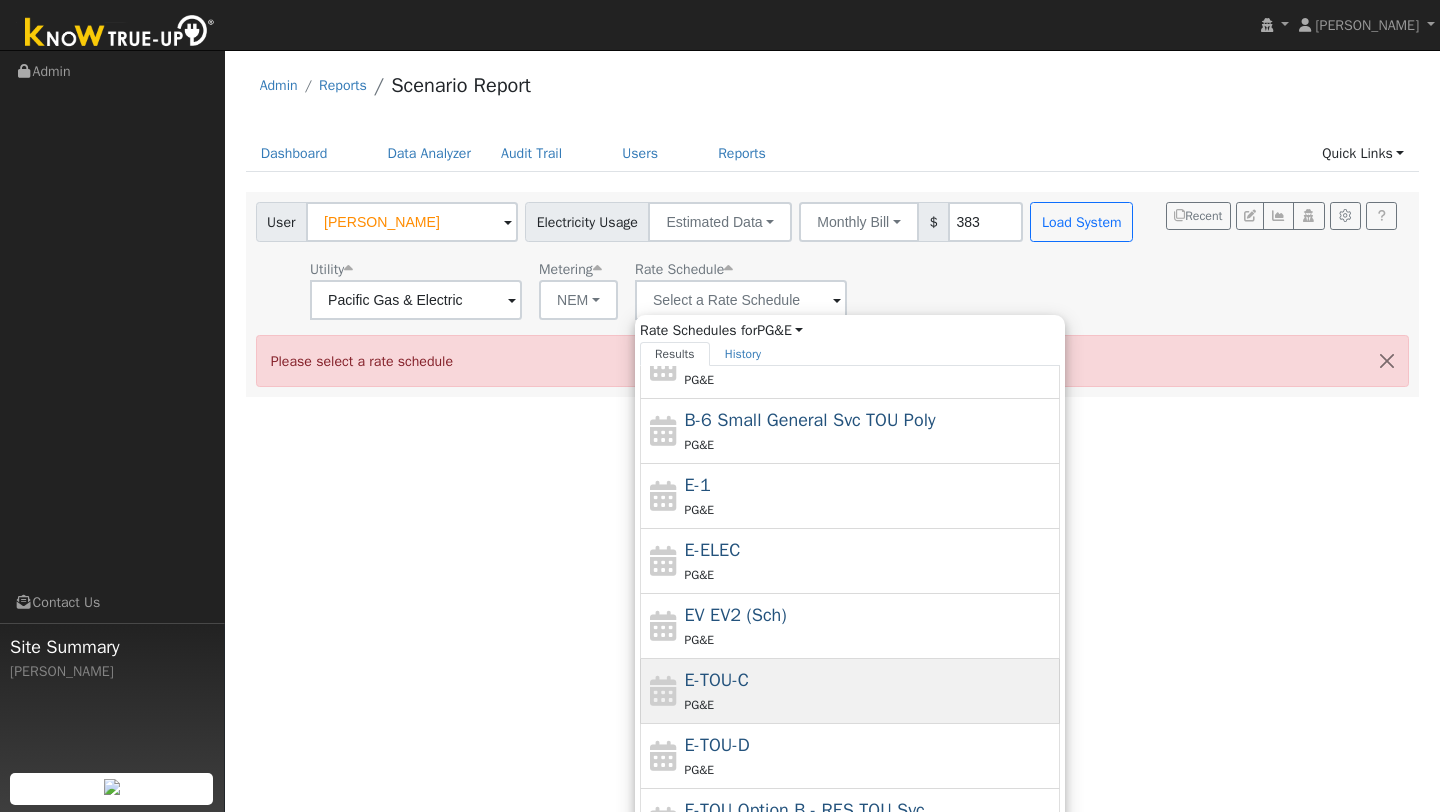 click on "E-TOU-C PG&E" at bounding box center (870, 691) 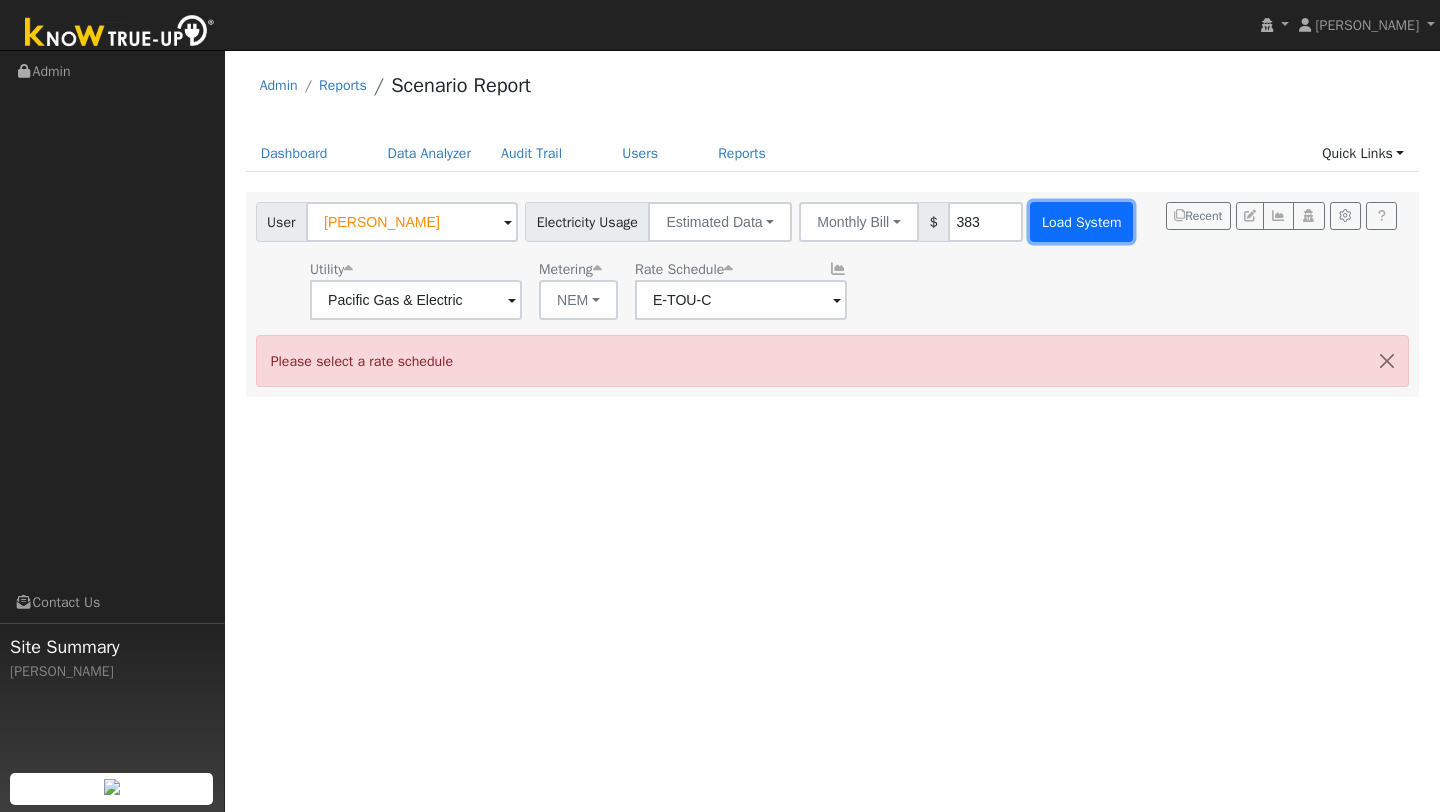 click on "Load System" at bounding box center (1081, 222) 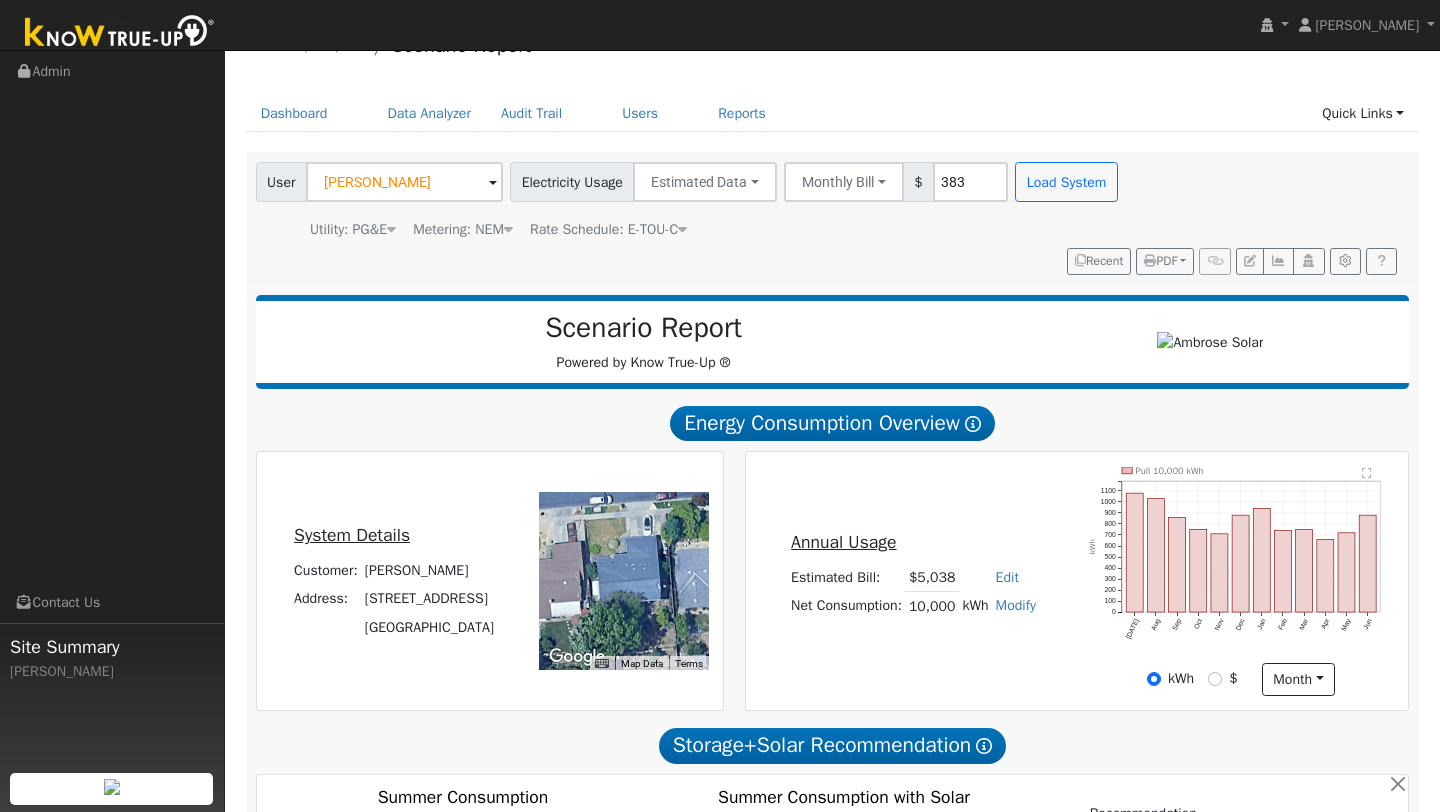 scroll, scrollTop: 0, scrollLeft: 0, axis: both 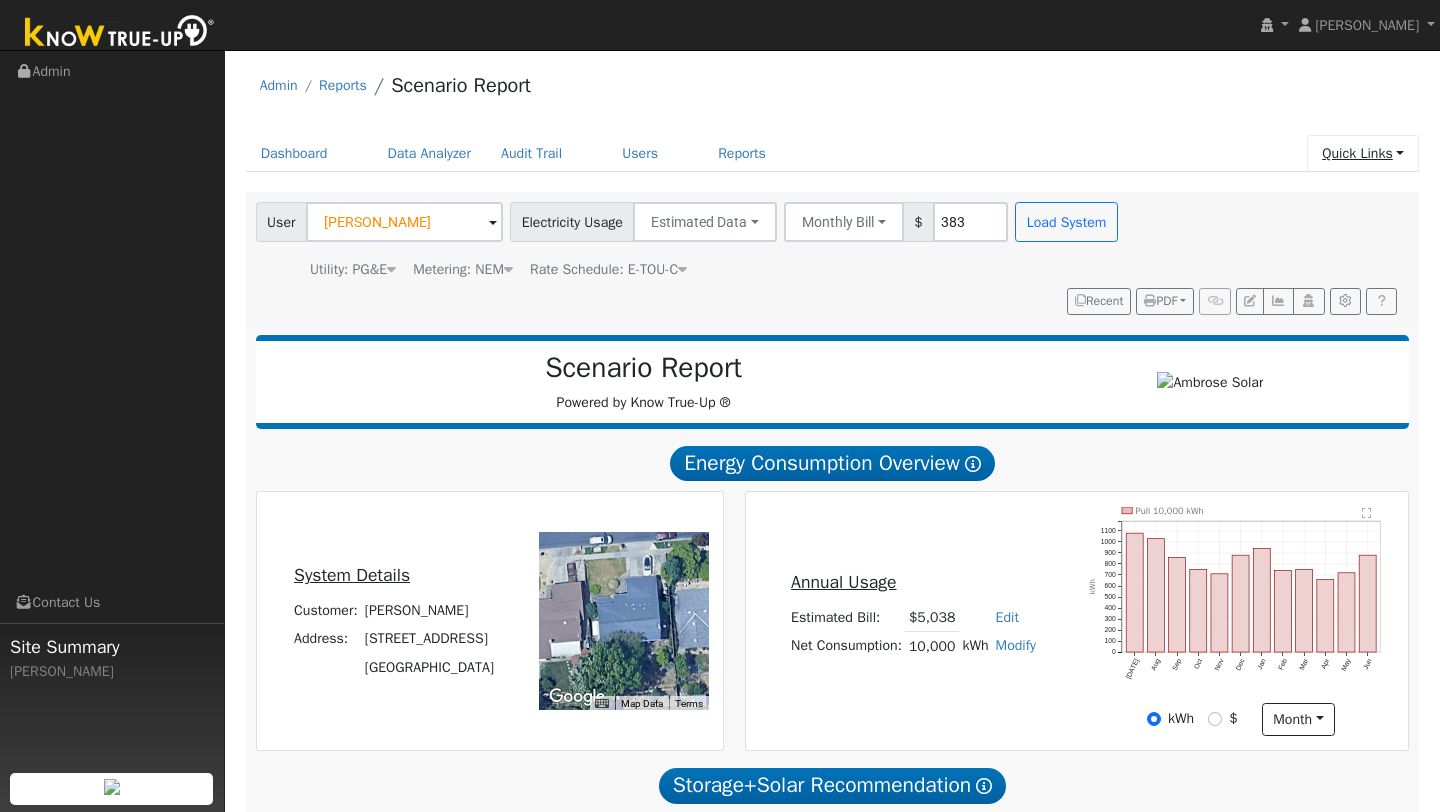 click on "Quick Links" at bounding box center [1363, 153] 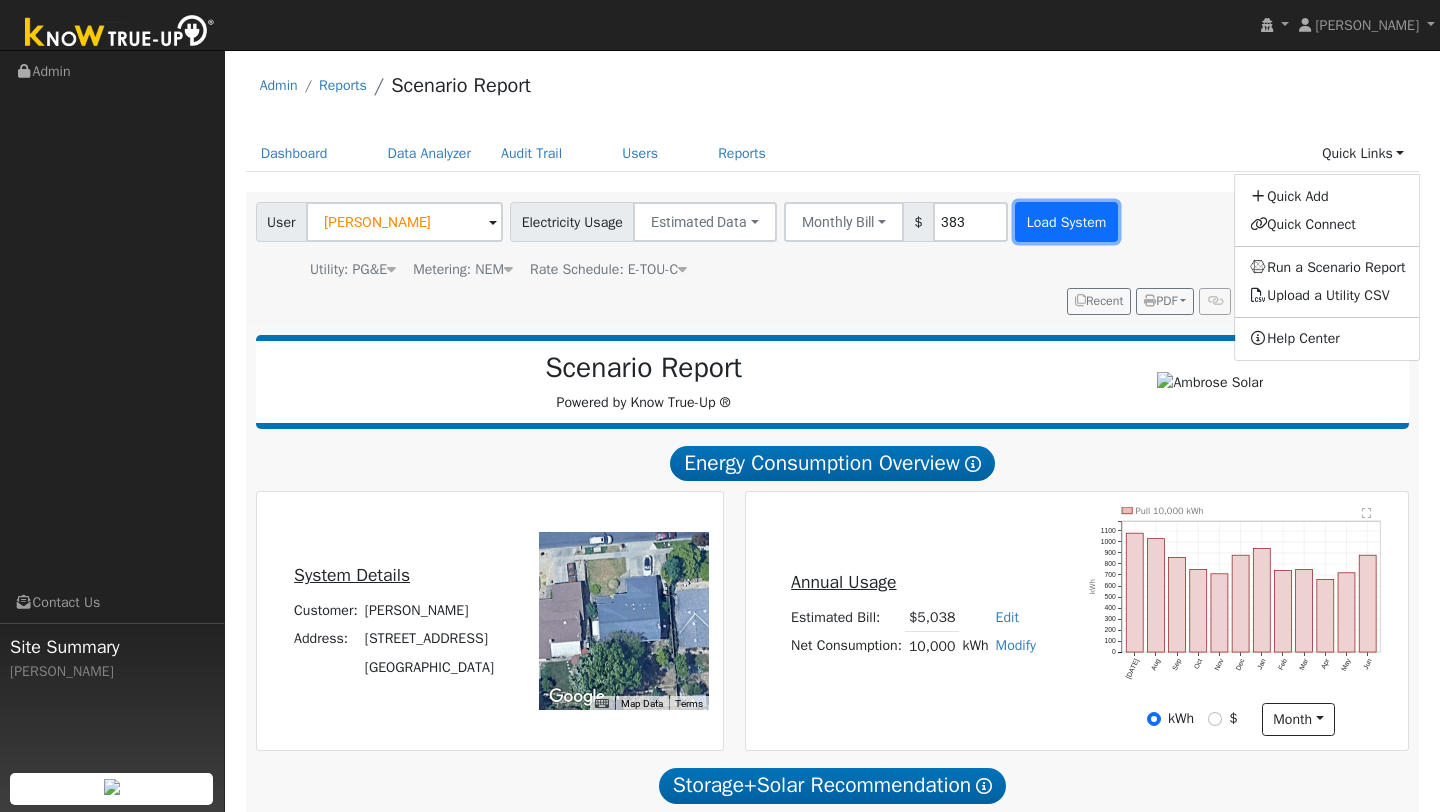 click on "Load System" at bounding box center (1066, 222) 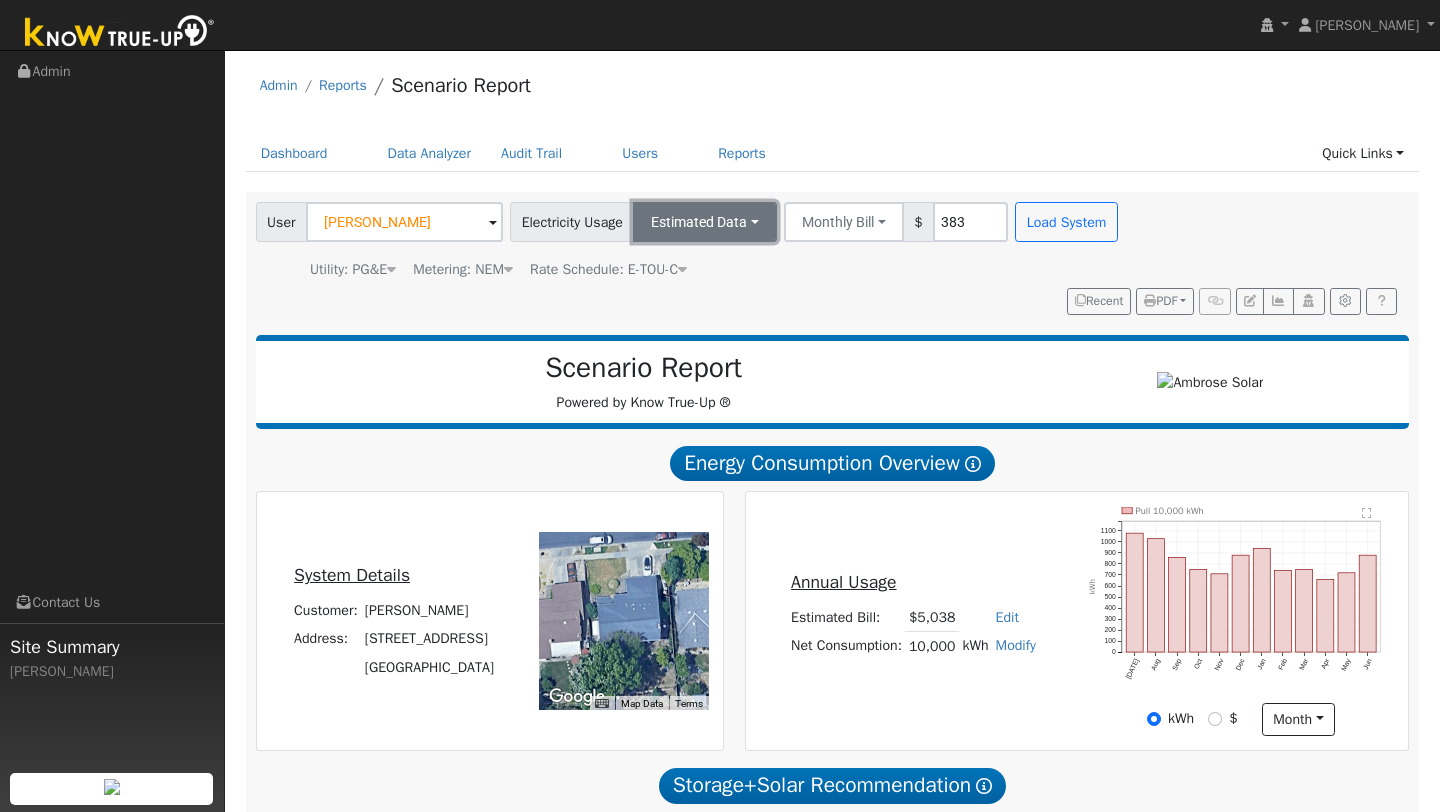 click on "Estimated Data" at bounding box center [705, 222] 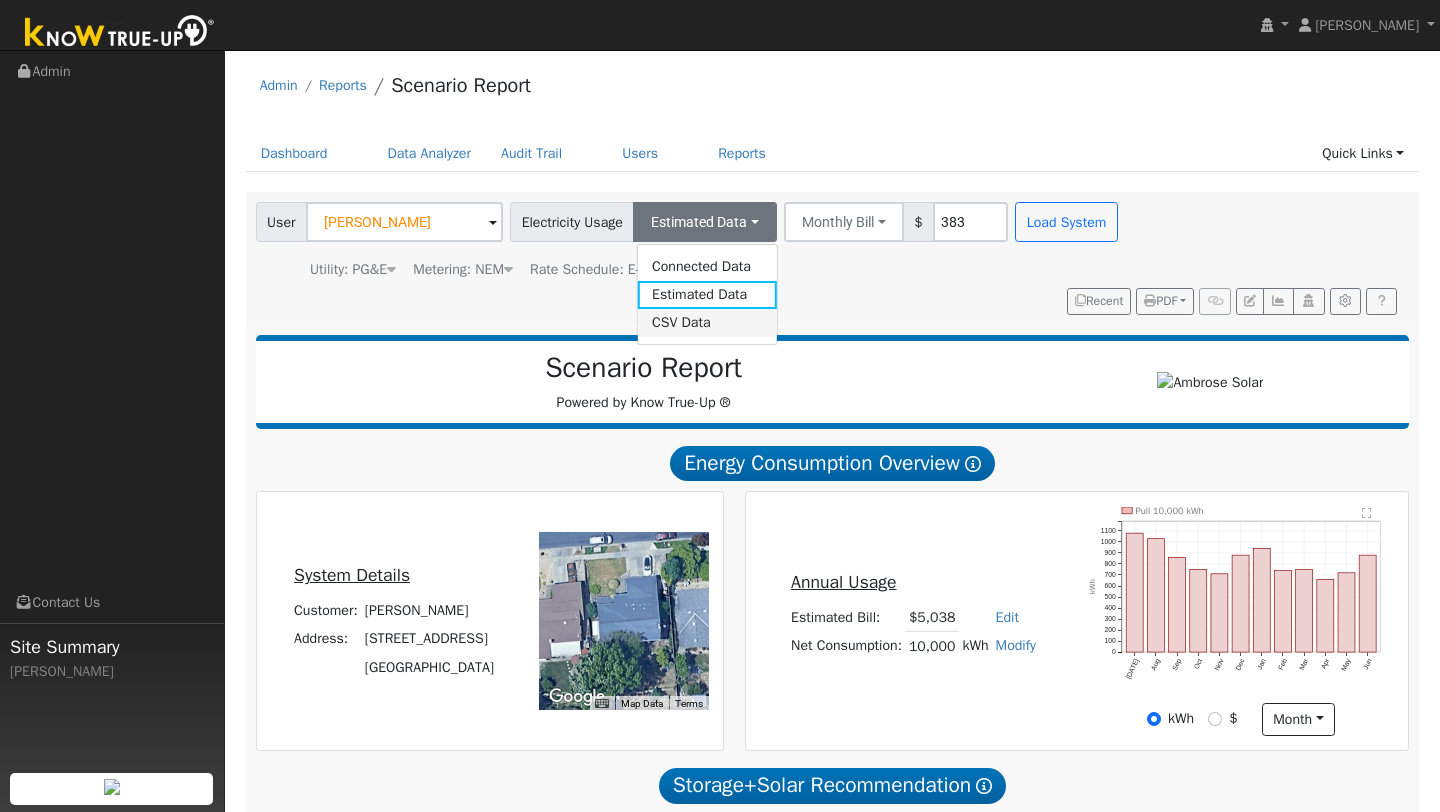 click on "CSV Data" at bounding box center [707, 323] 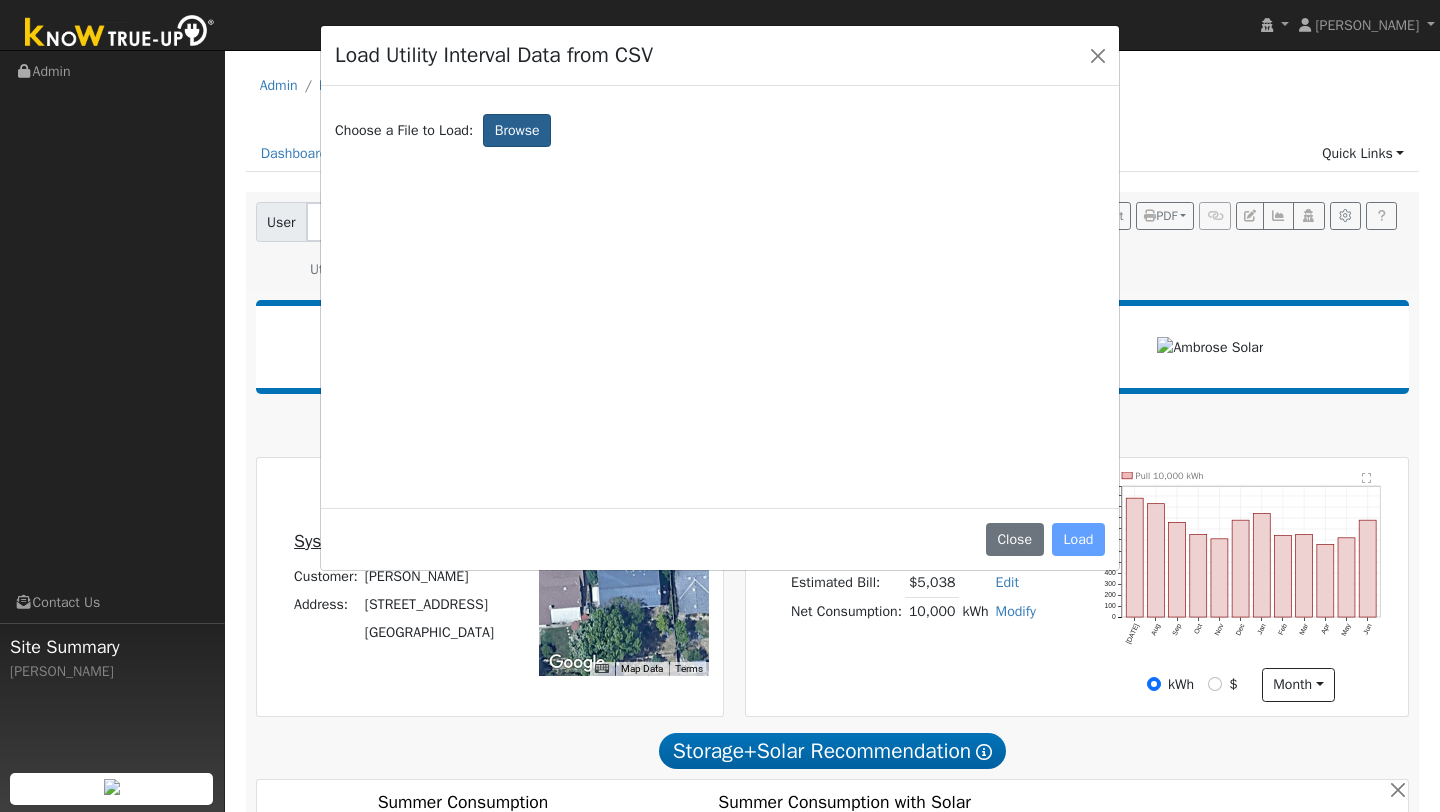 click on "Browse" at bounding box center [517, 131] 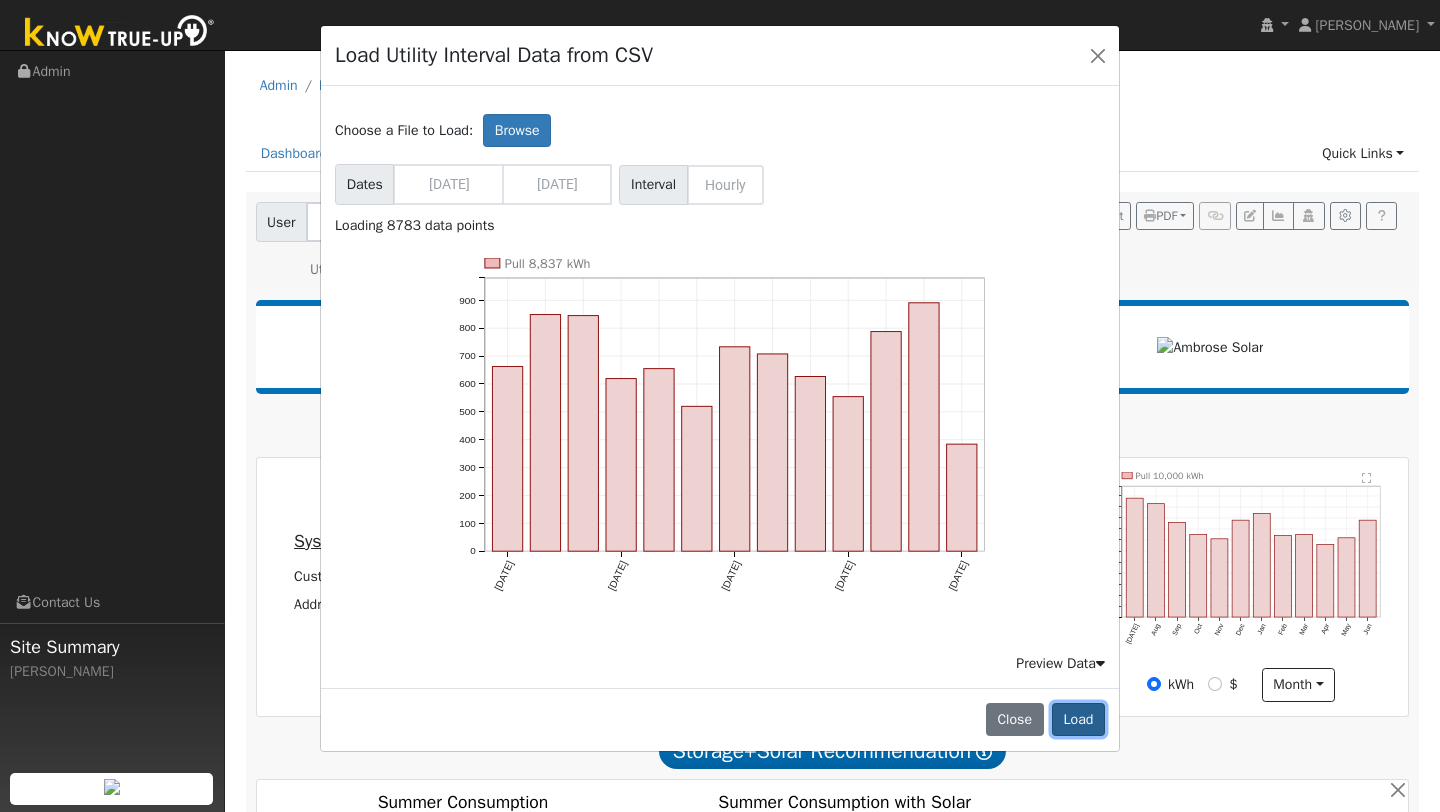 click on "Load" at bounding box center (1078, 720) 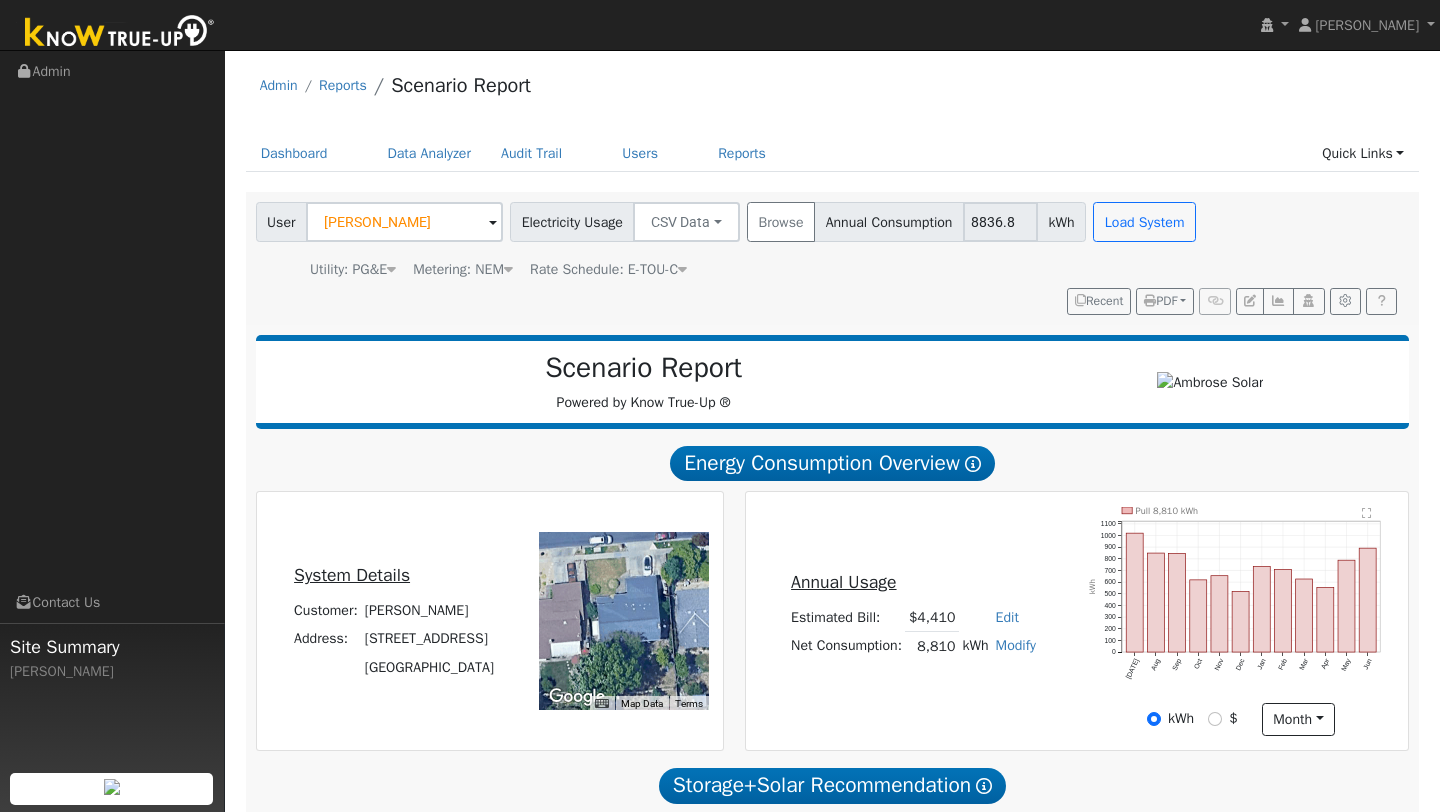 scroll, scrollTop: 1096, scrollLeft: 0, axis: vertical 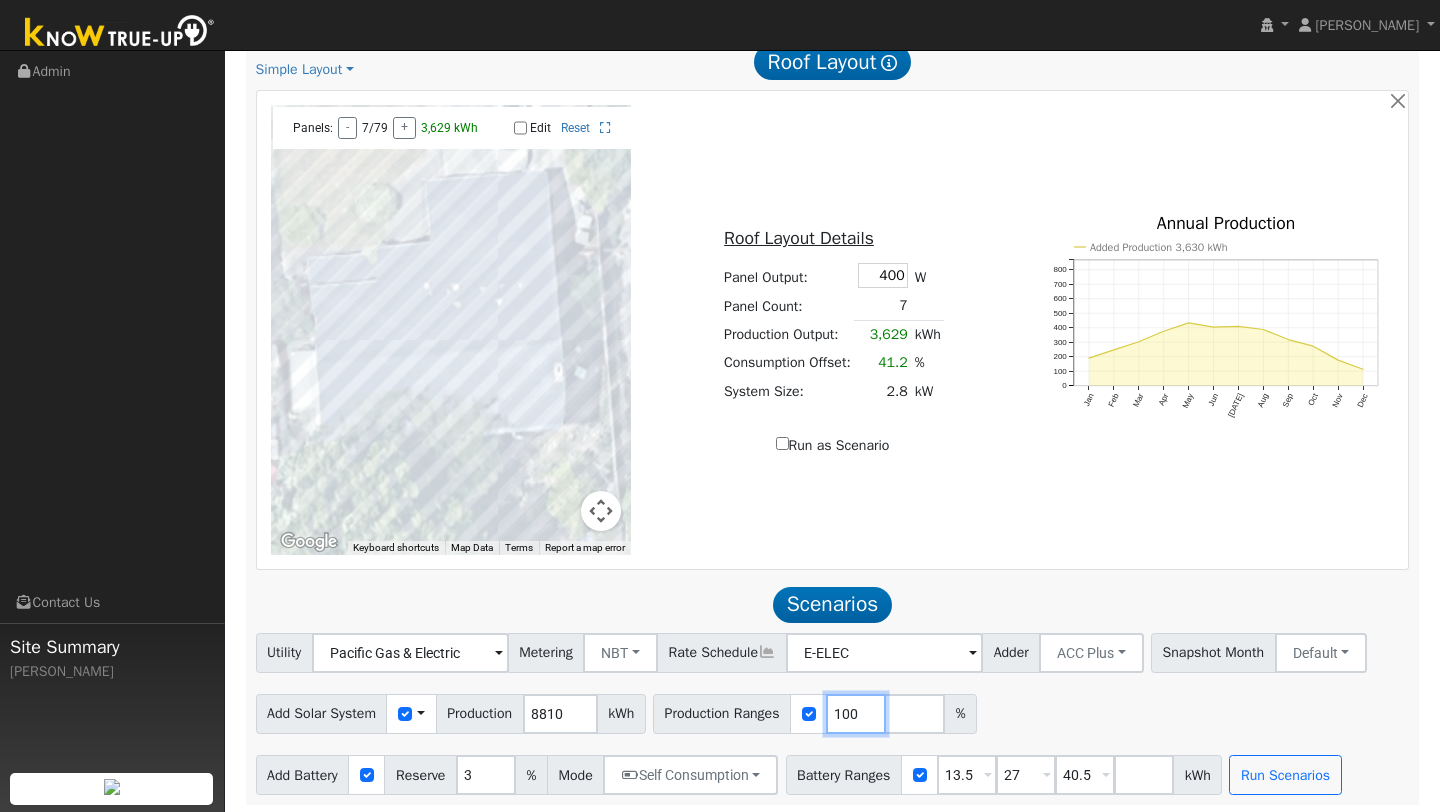 click on "100" at bounding box center [856, 714] 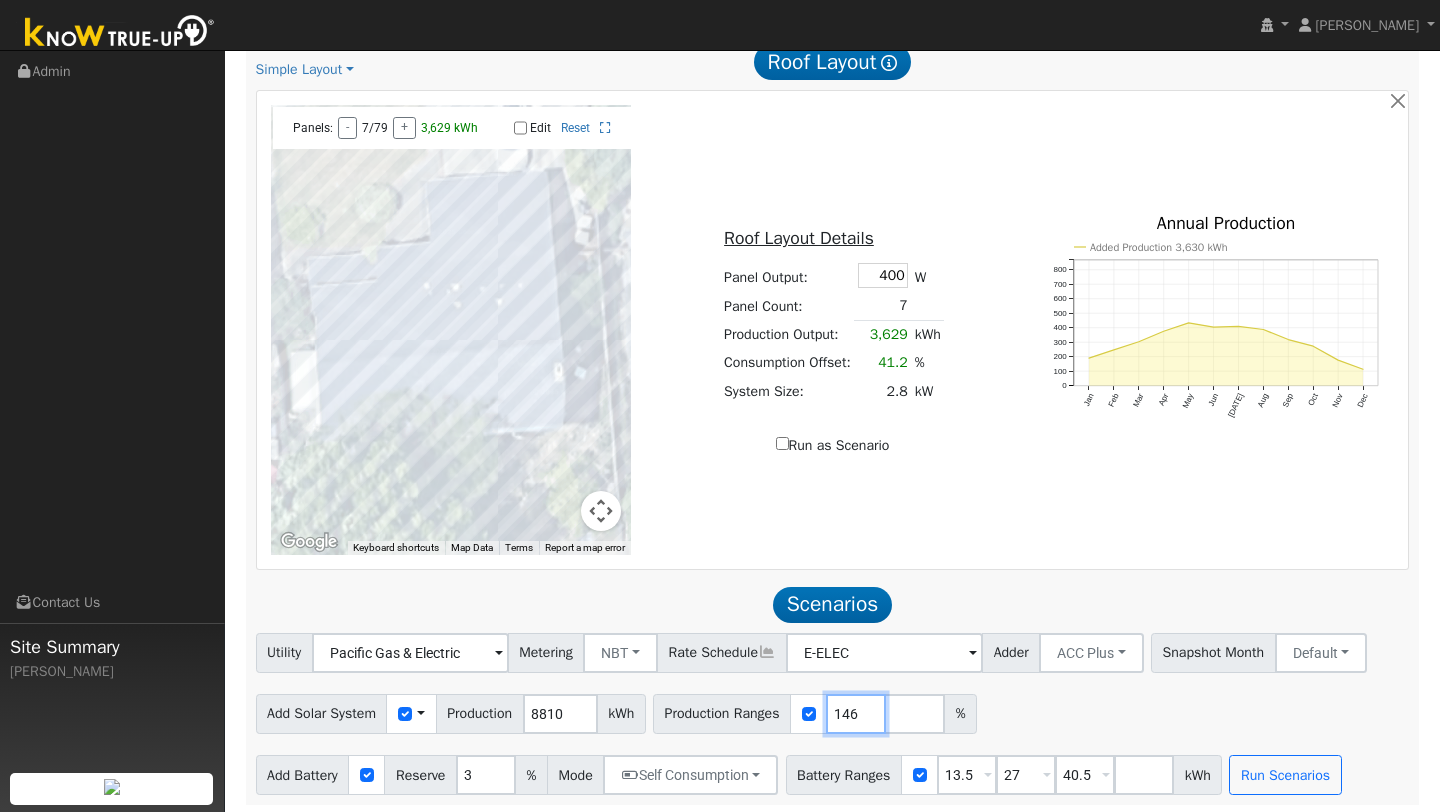type on "146" 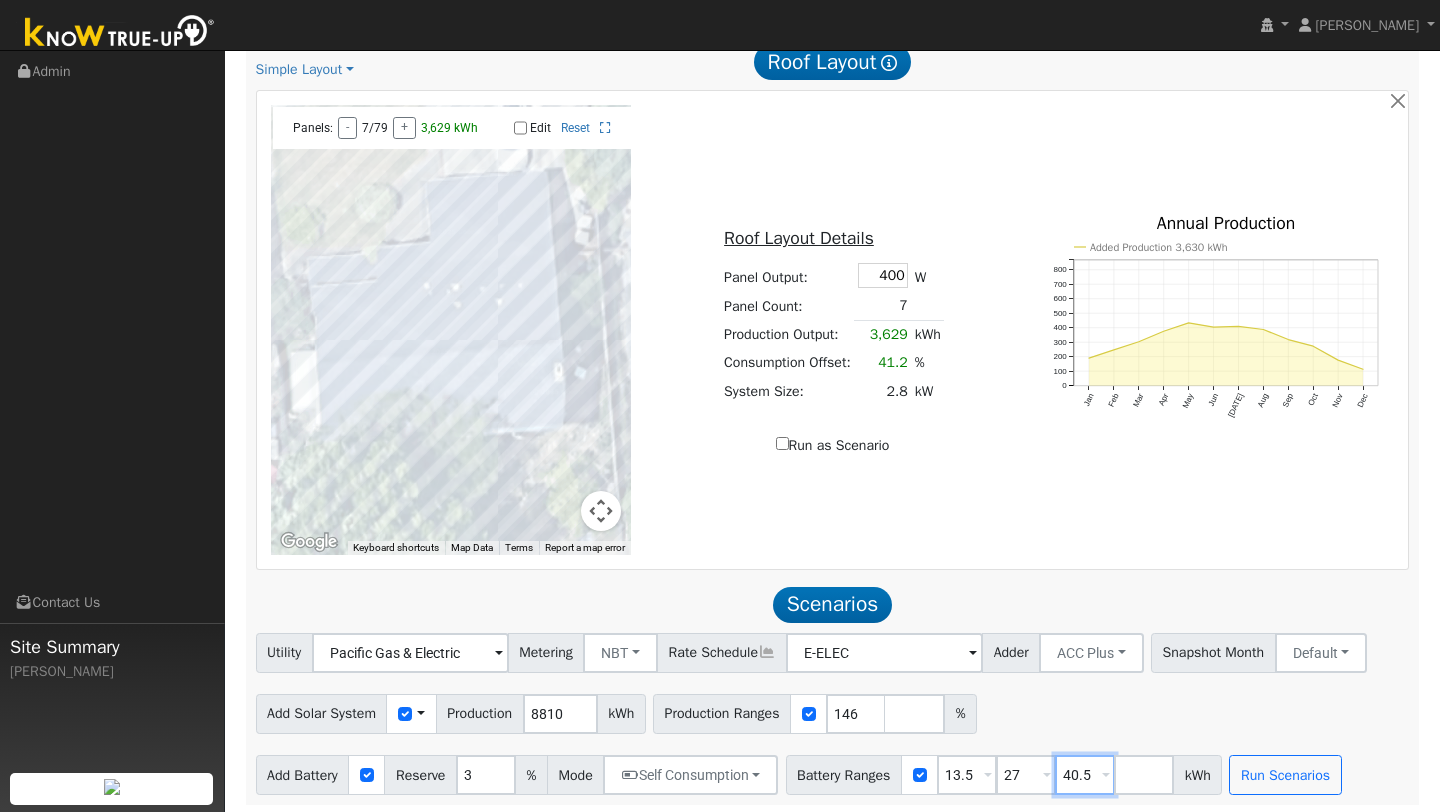 click on "40.5" at bounding box center (1085, 775) 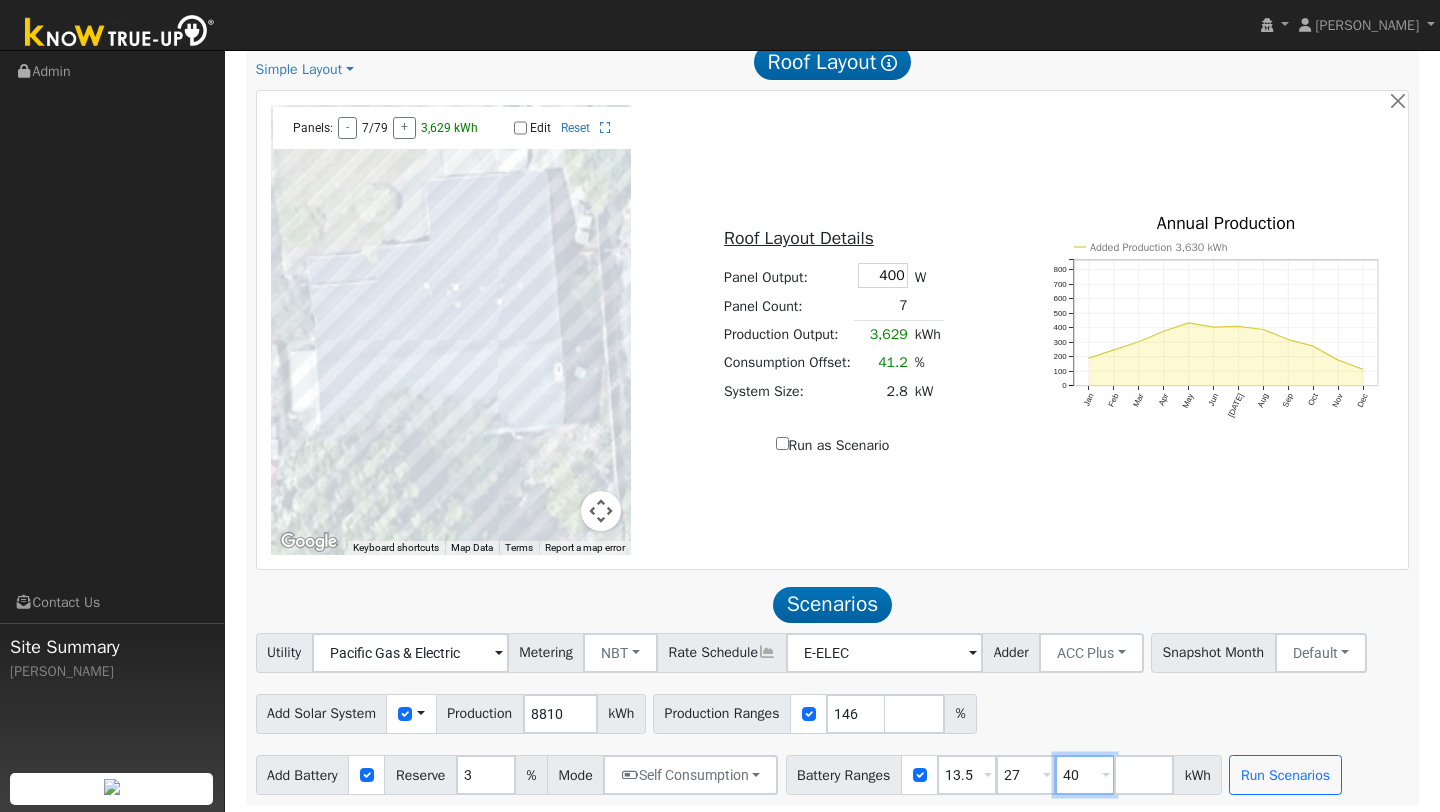 type on "4" 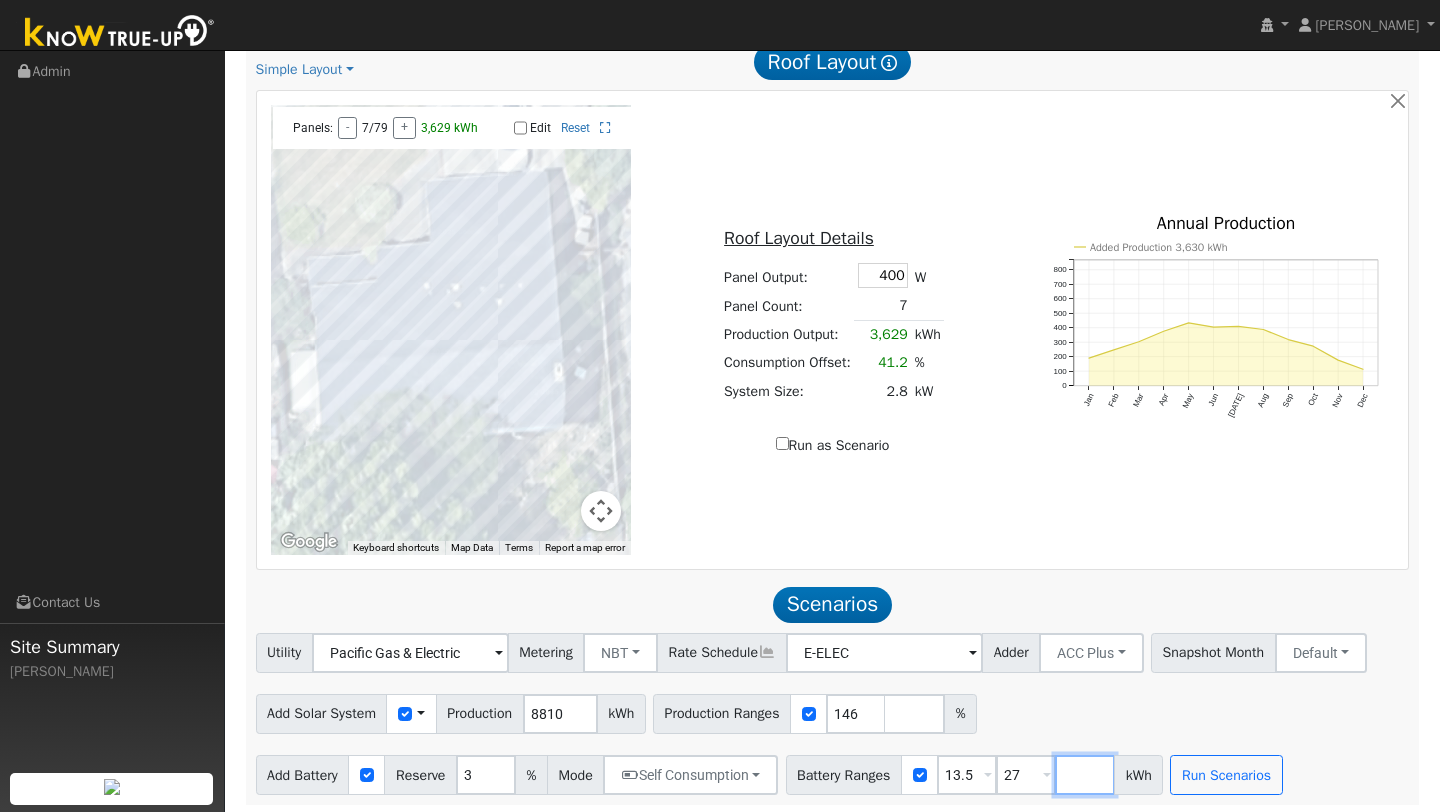 type 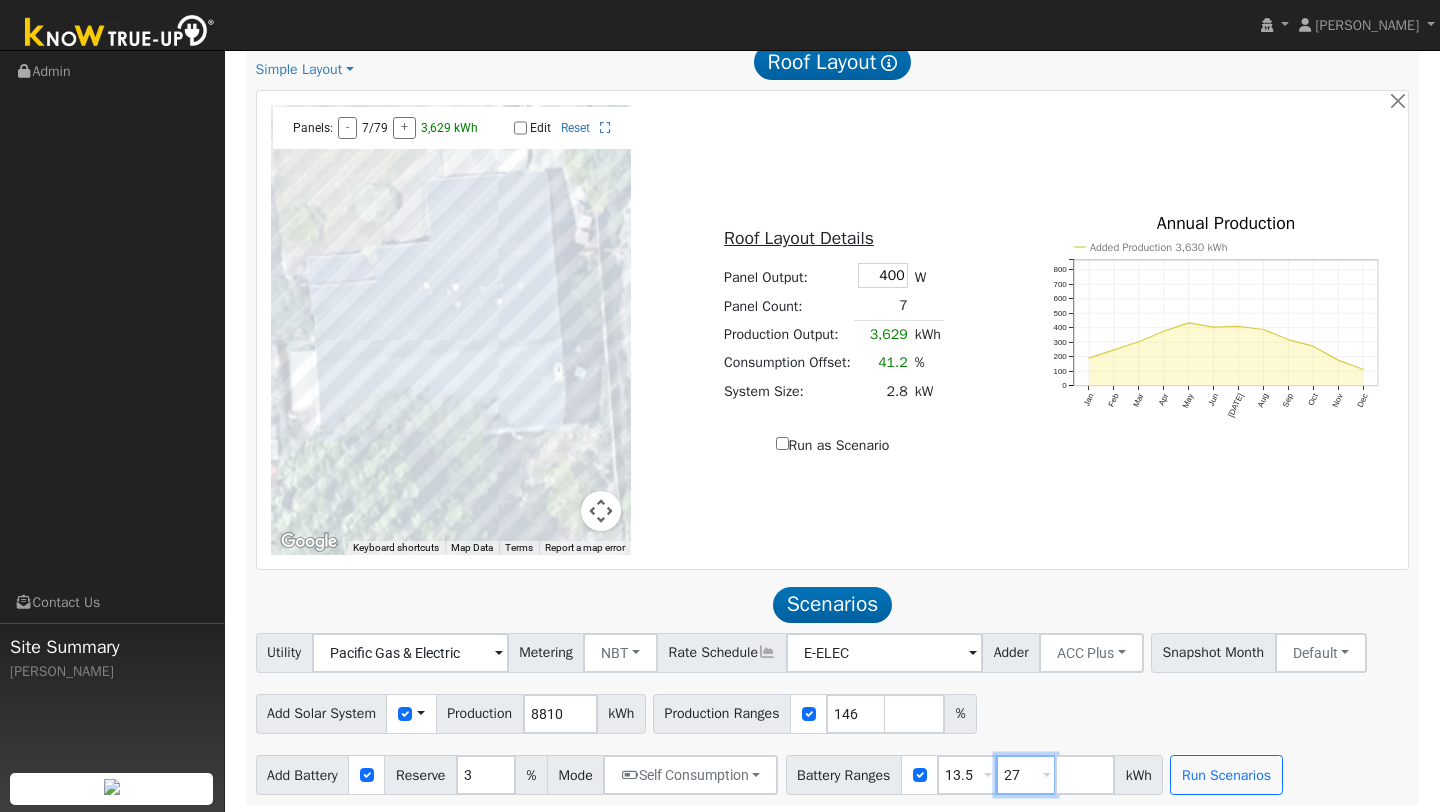 click on "27" at bounding box center (1026, 775) 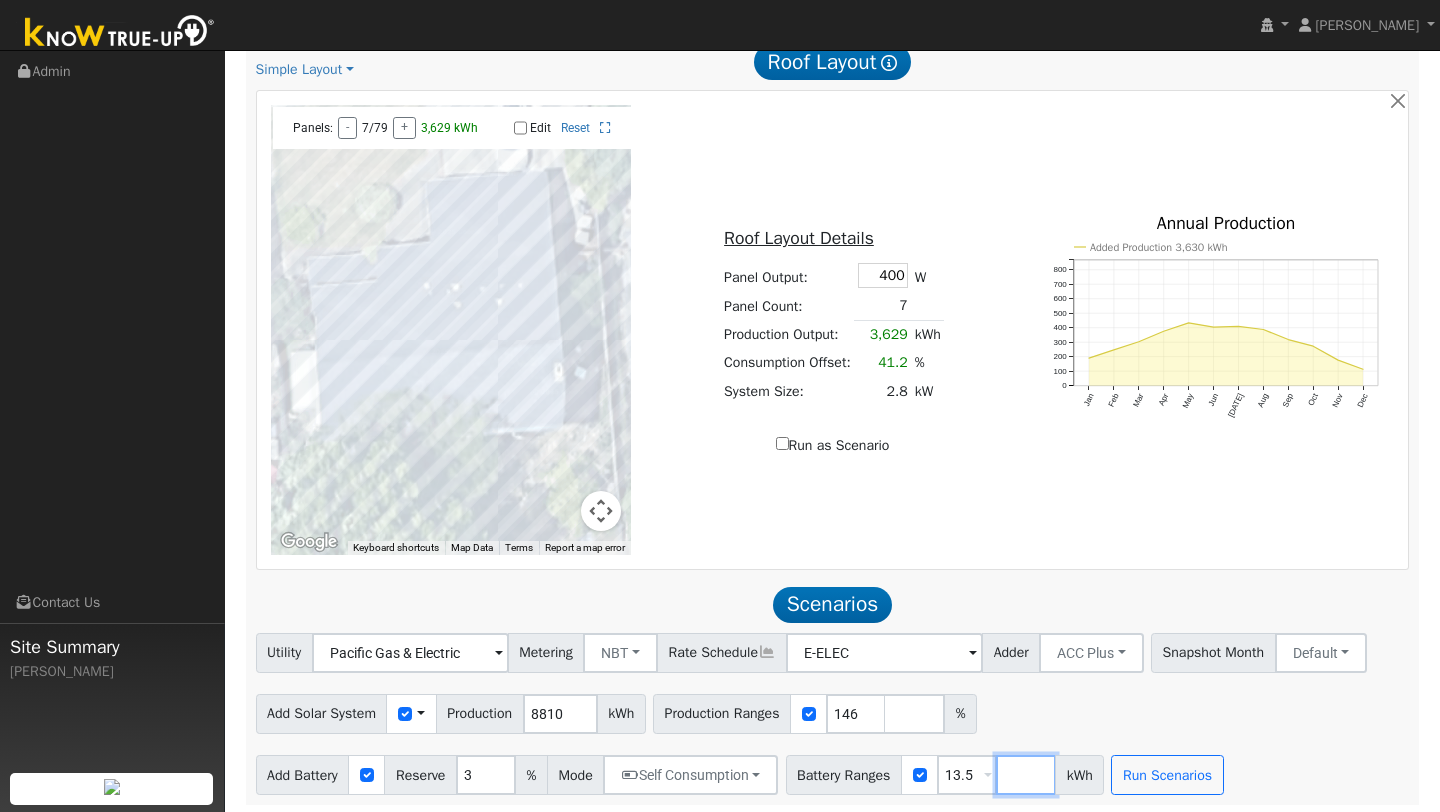 type 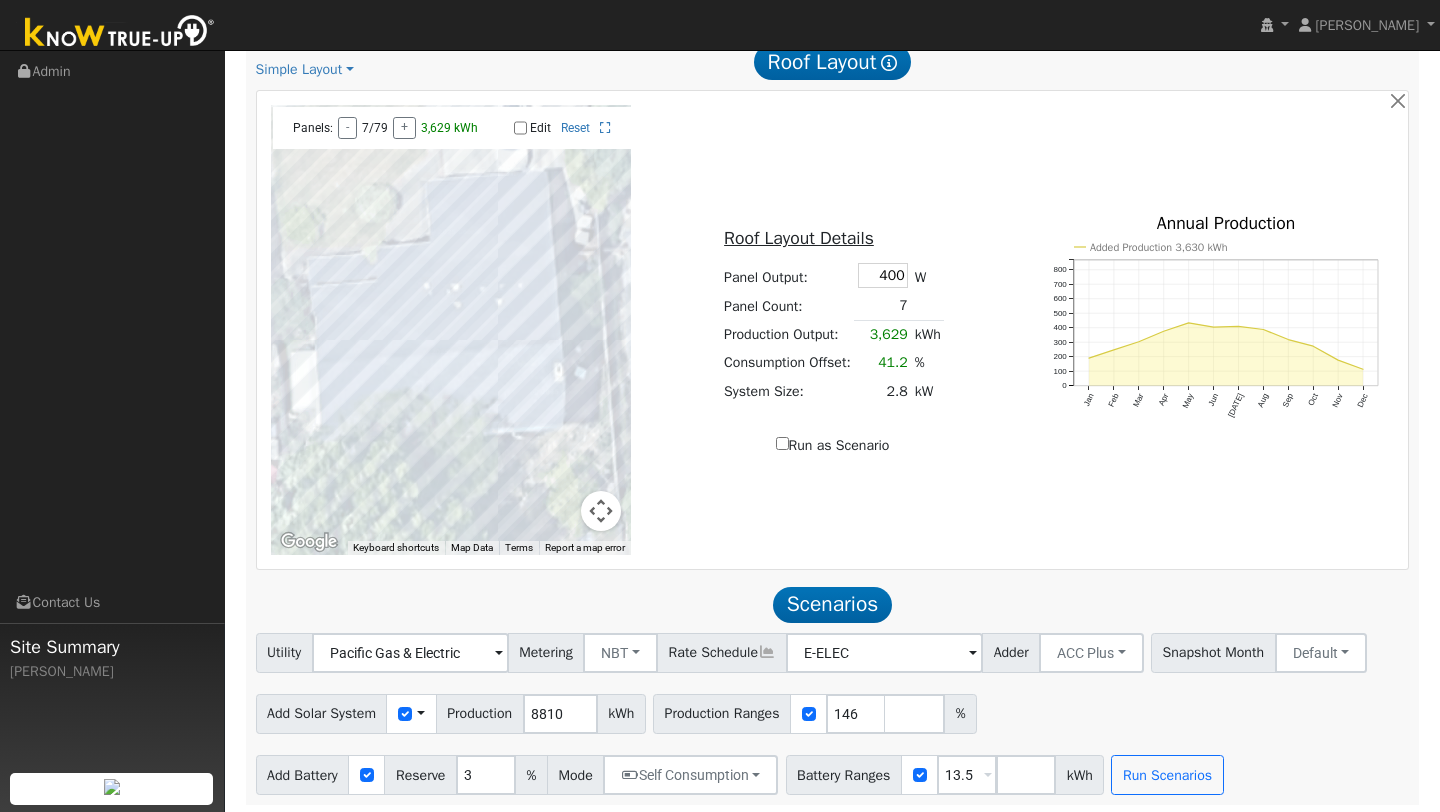 click on "Add Solar System Use CSV Data Production 8810 kWh Production Ranges 146 %" at bounding box center [832, 710] 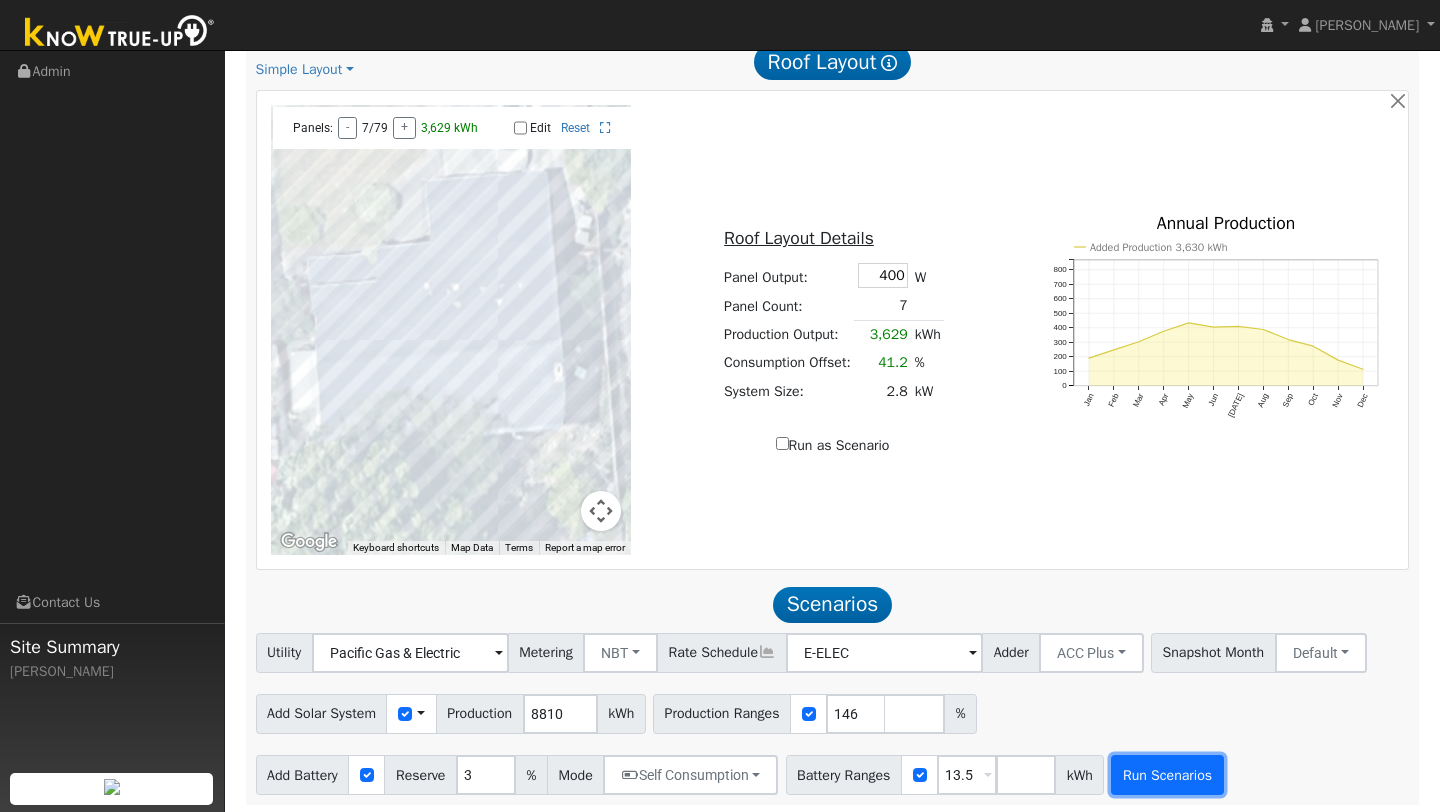 click on "Run Scenarios" at bounding box center (1167, 775) 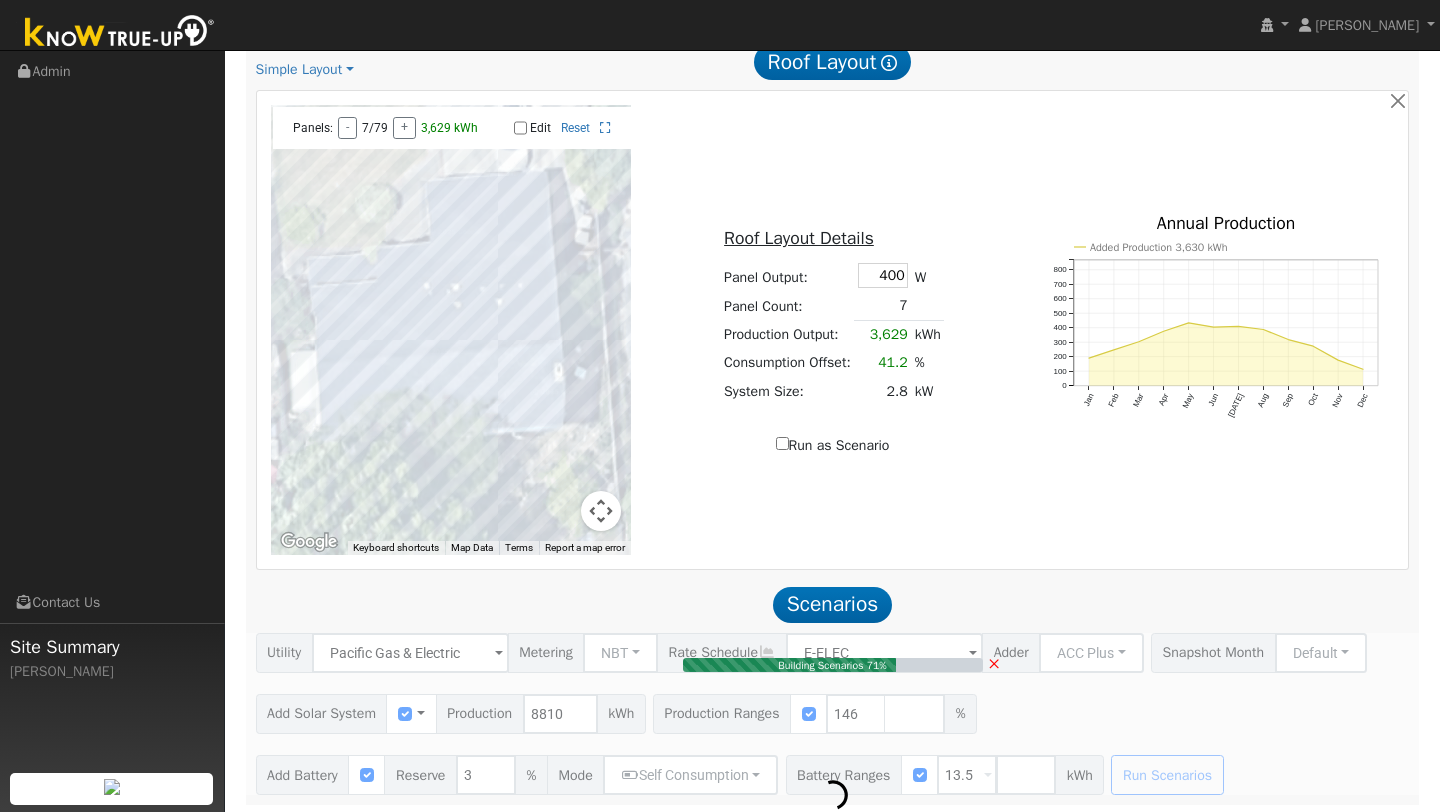 type on "8.6" 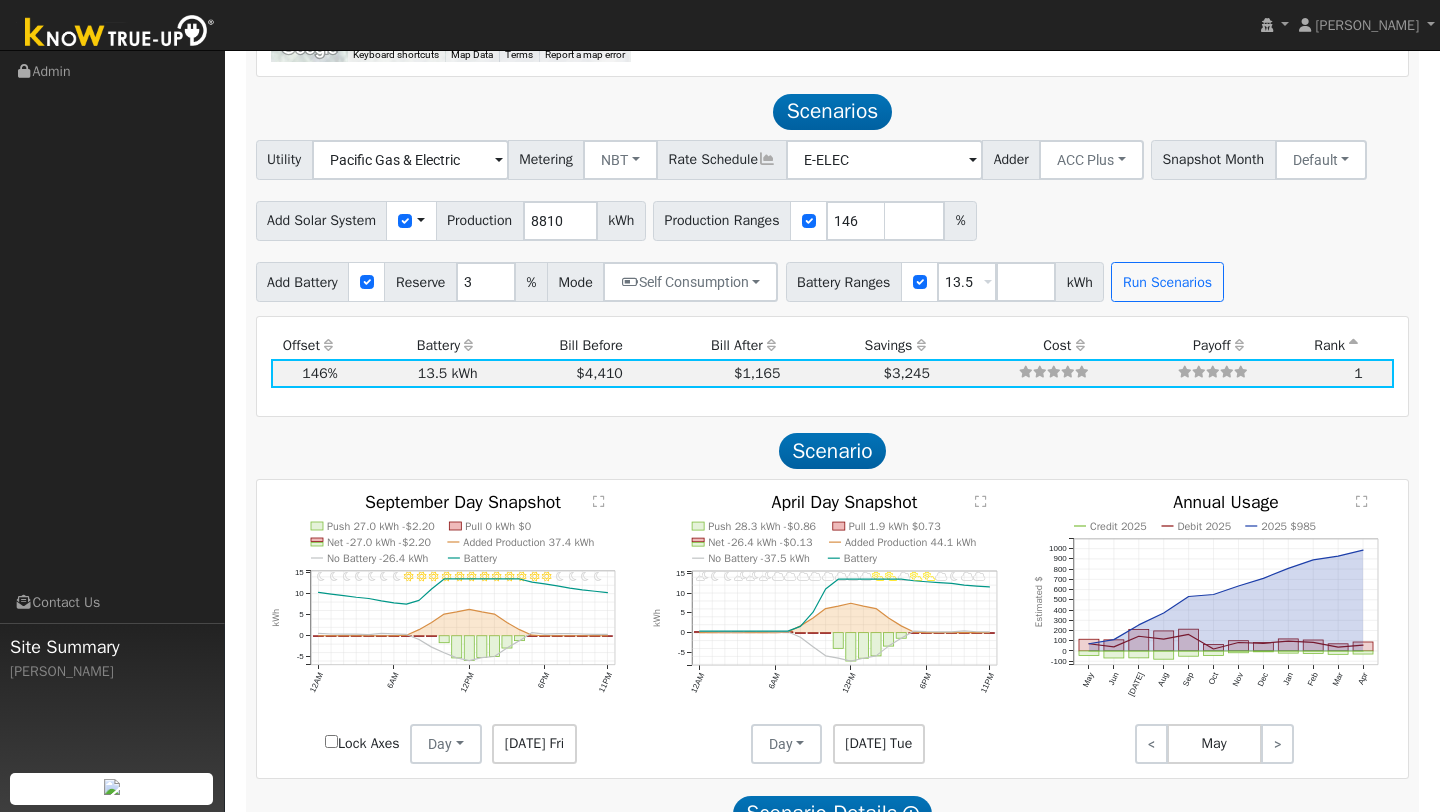 scroll, scrollTop: 1619, scrollLeft: 0, axis: vertical 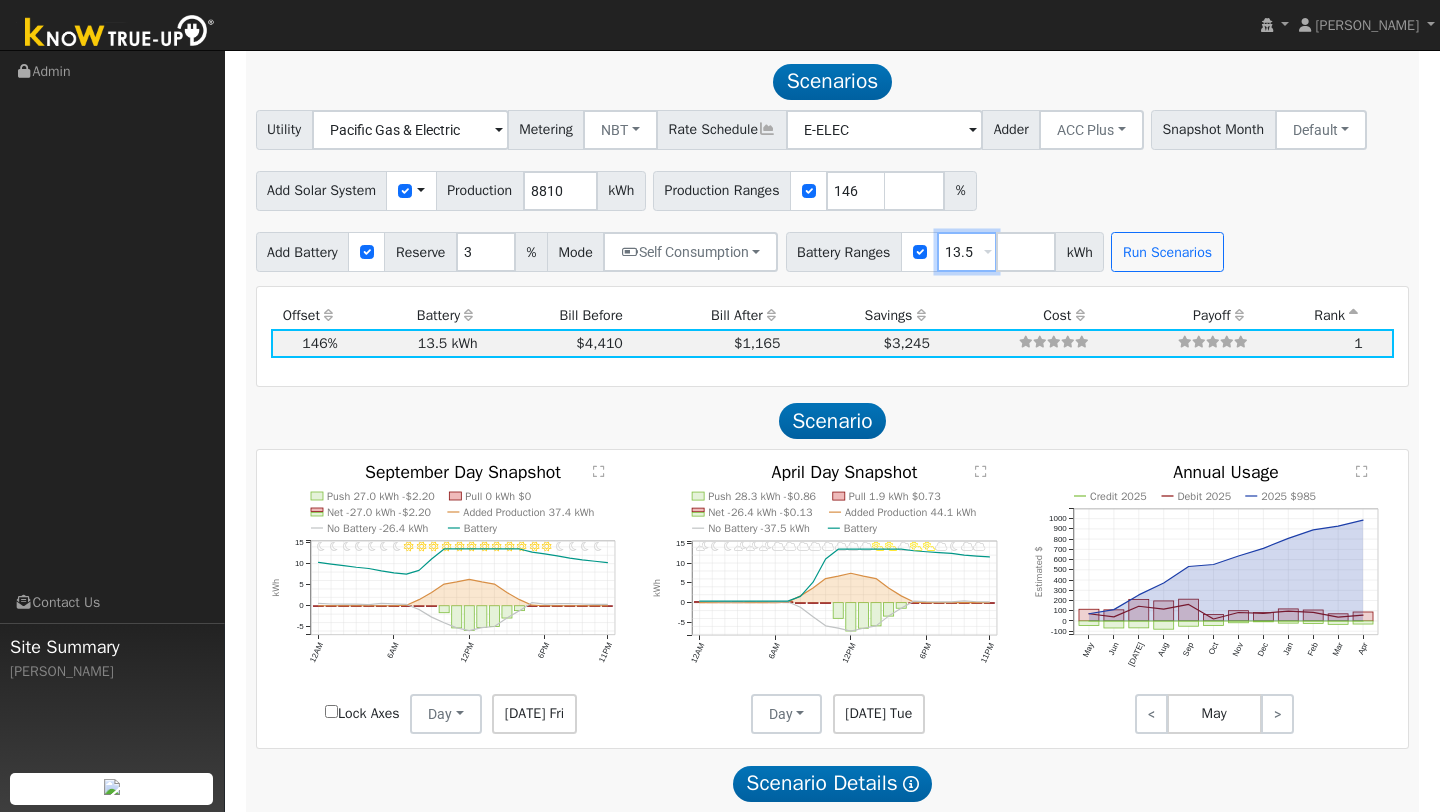 click on "13.5" at bounding box center (967, 252) 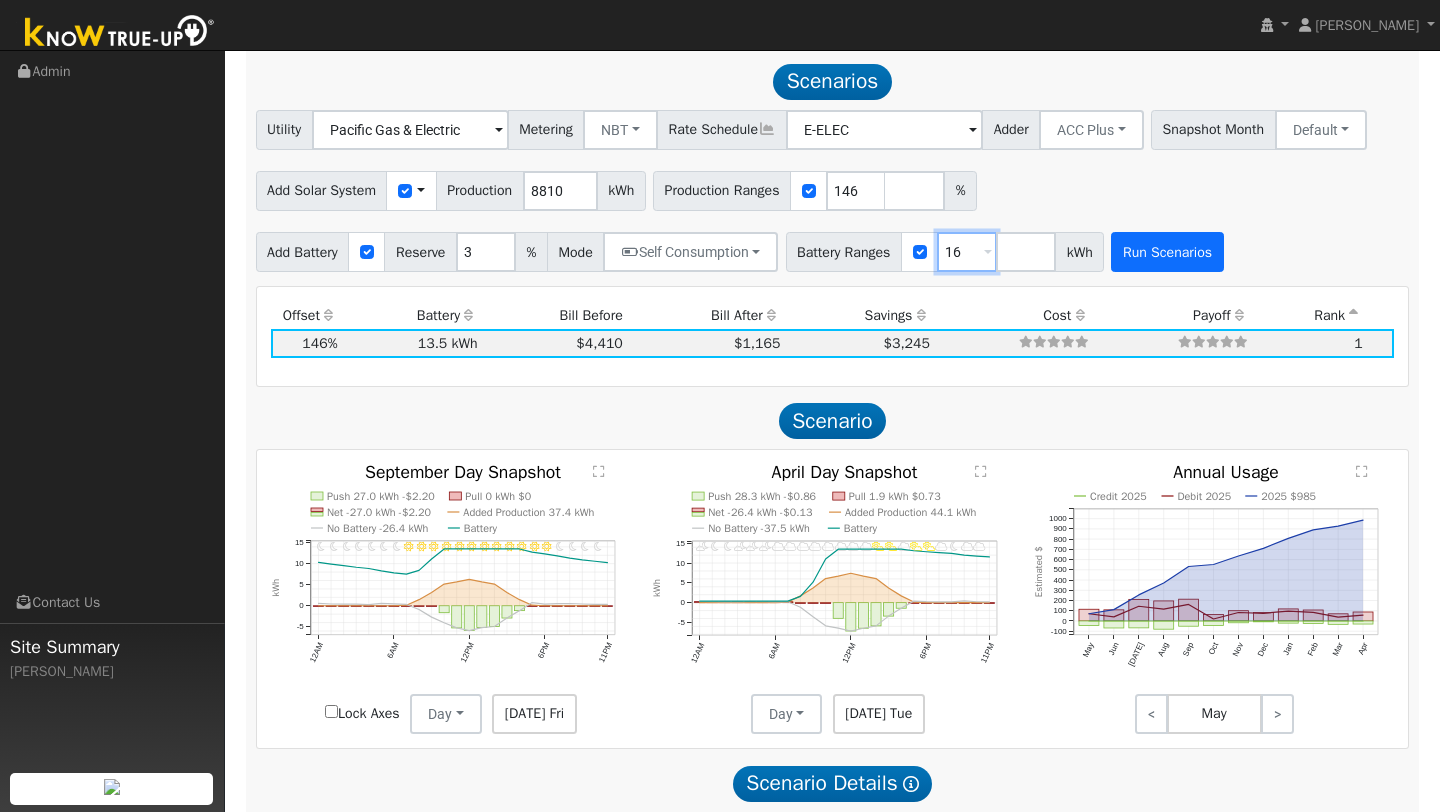 type on "16" 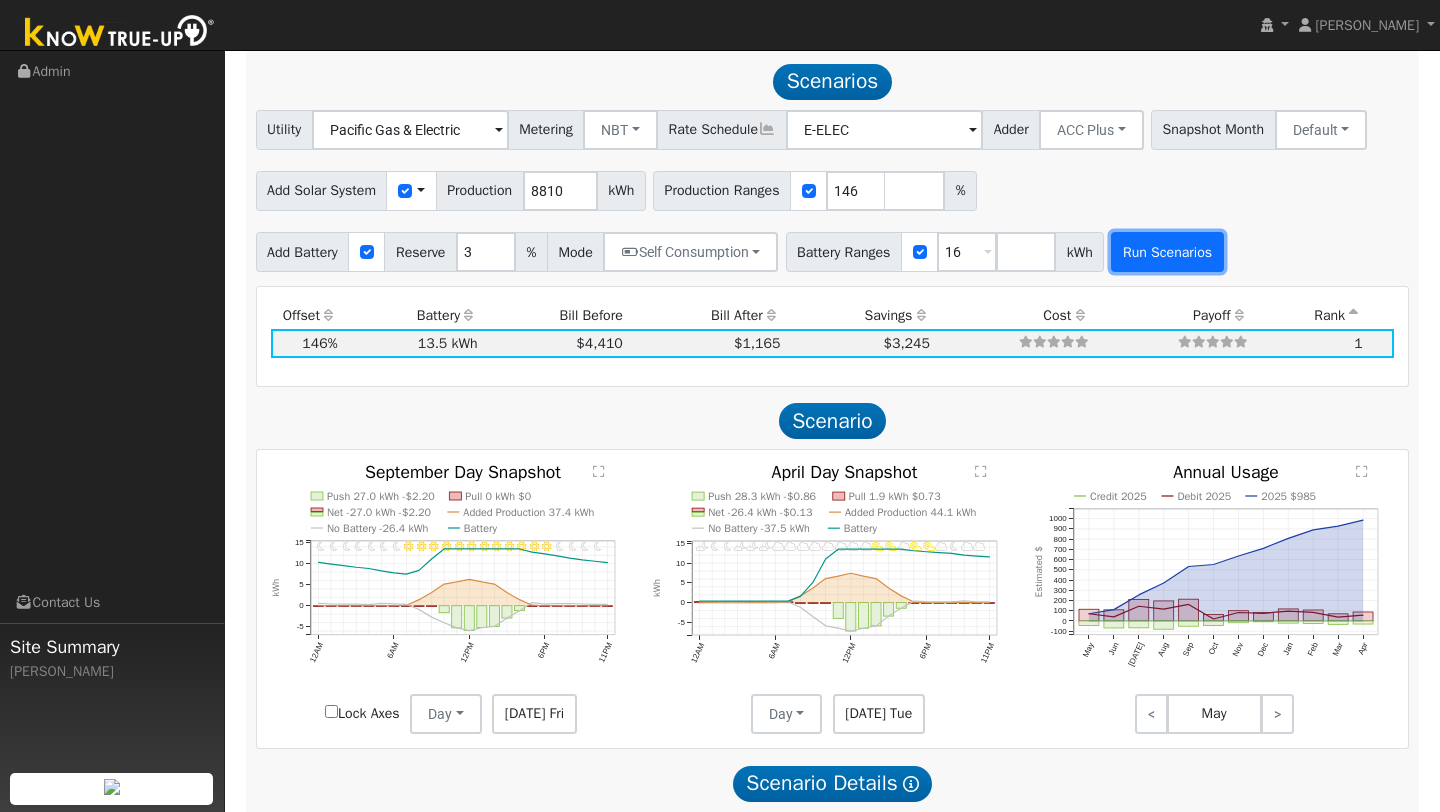 click on "Run Scenarios" at bounding box center [1167, 252] 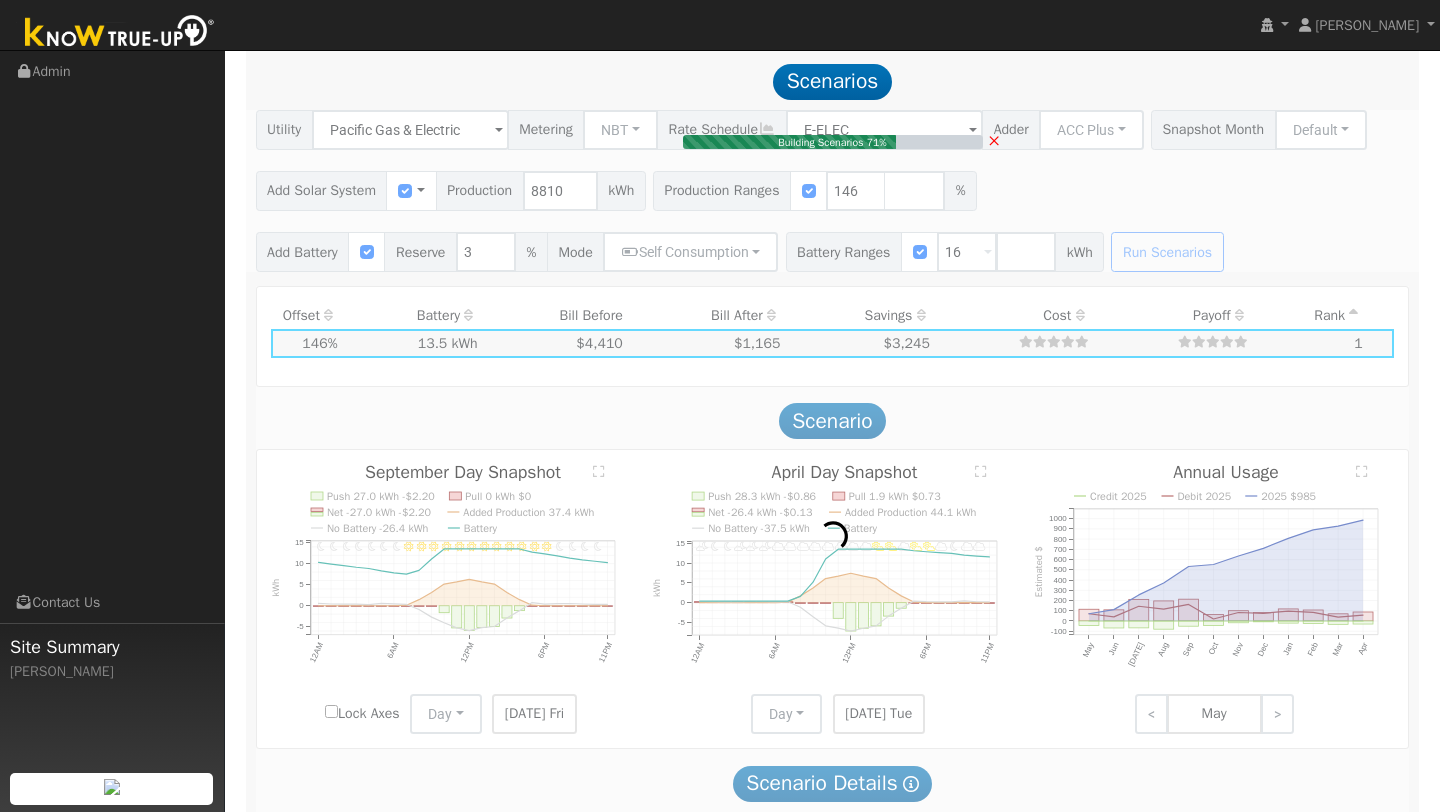 type on "$19,200" 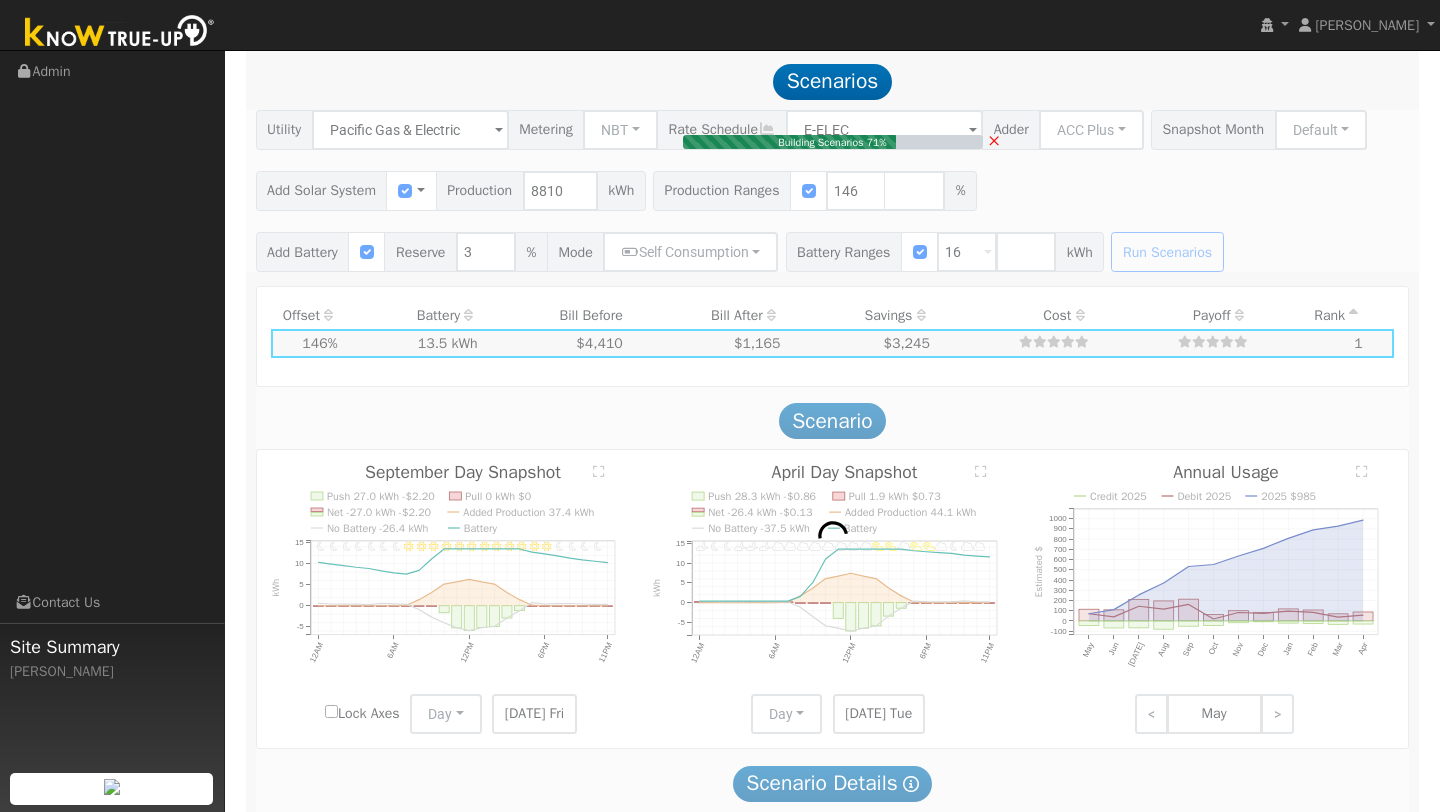 type on "$14,764" 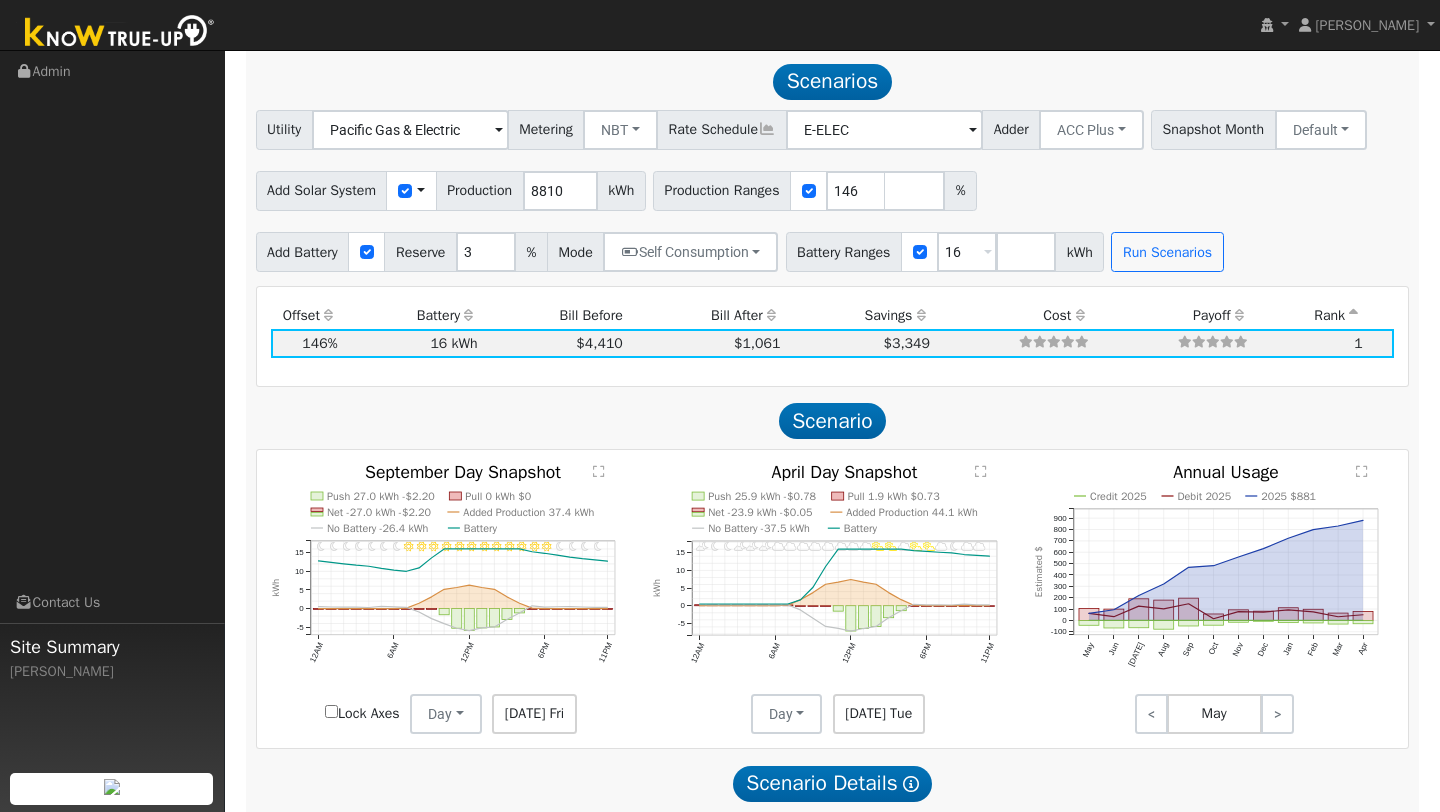 click on "$1,061" at bounding box center (705, 343) 